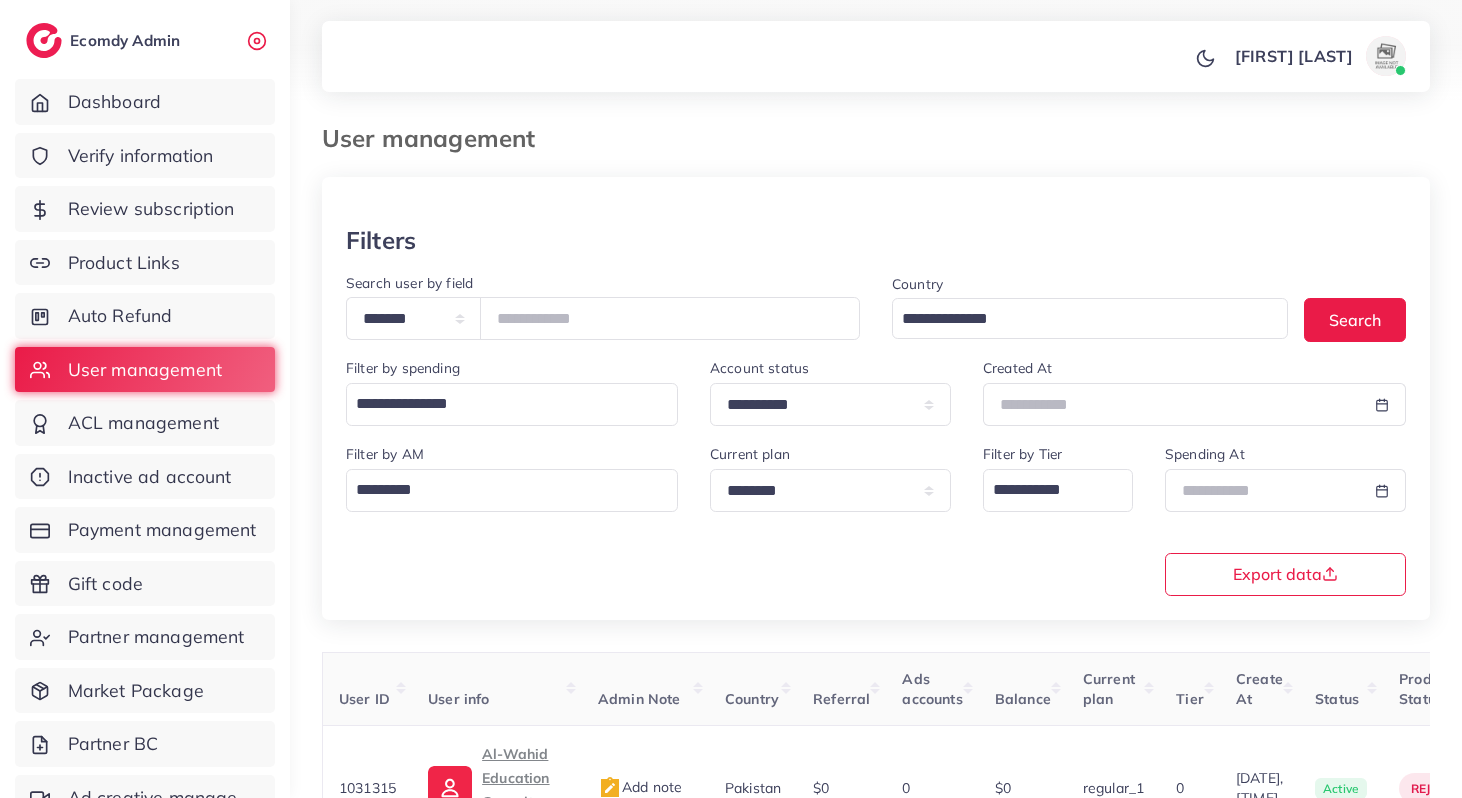scroll, scrollTop: 101, scrollLeft: 0, axis: vertical 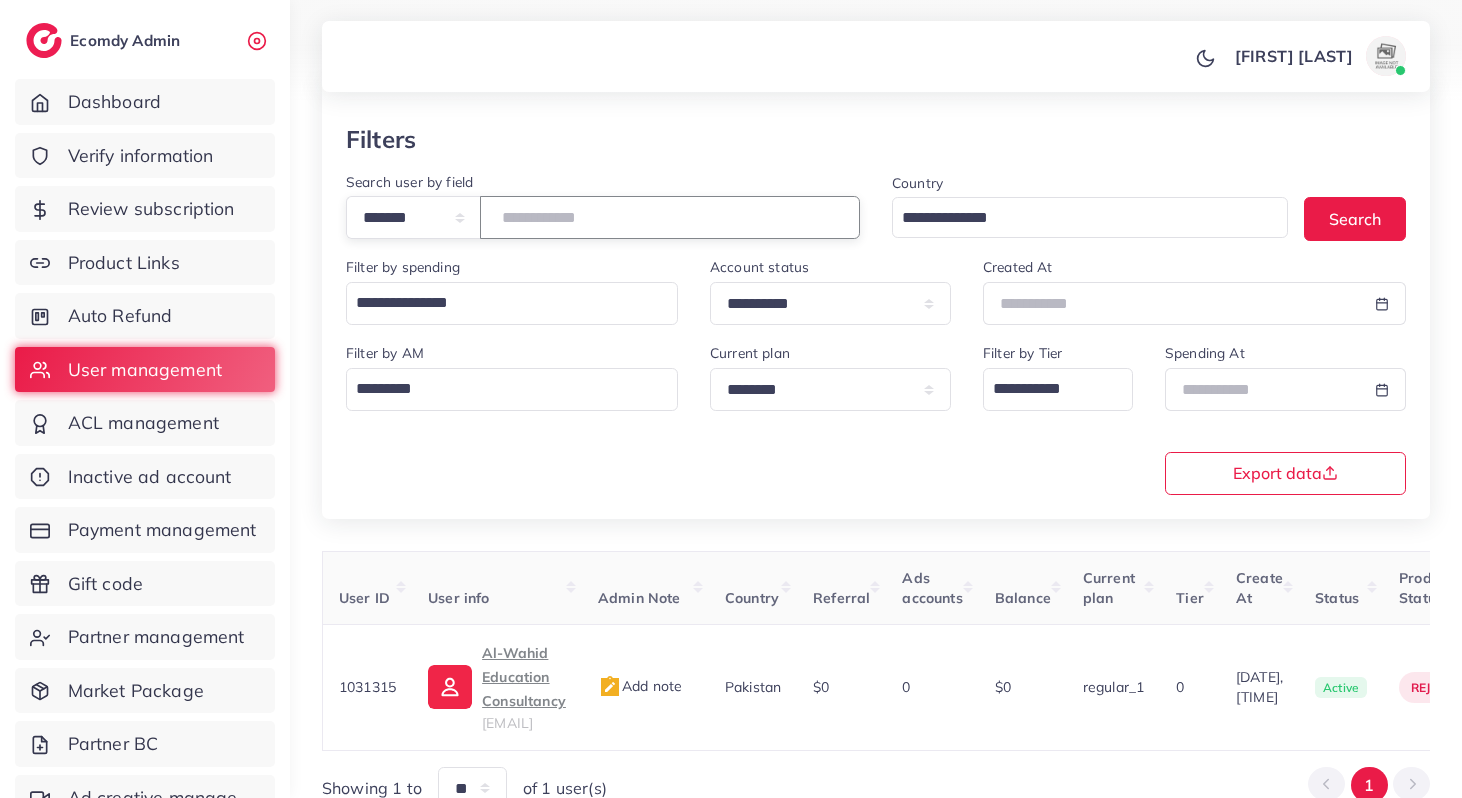 click on "*******" at bounding box center [670, 217] 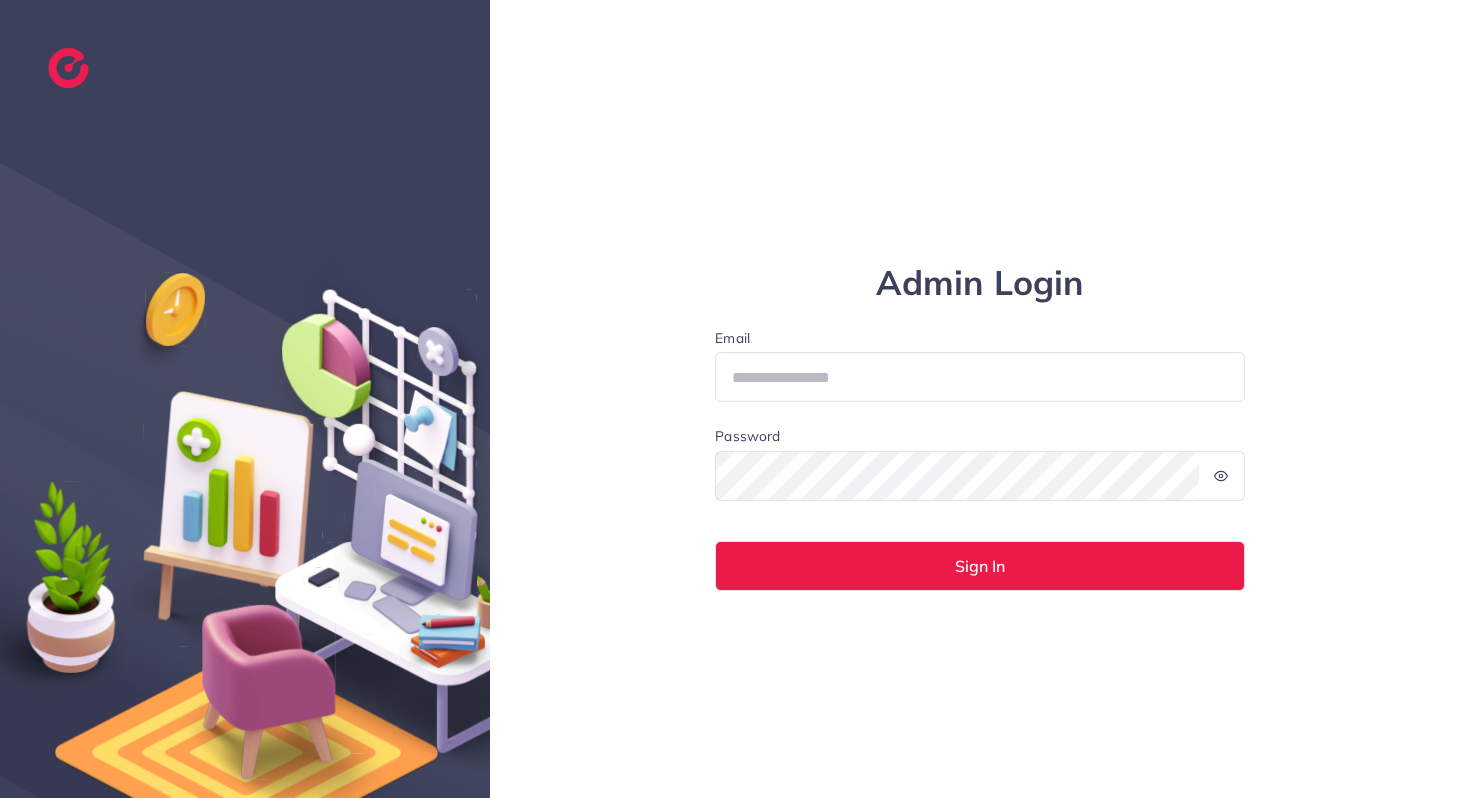 scroll, scrollTop: 0, scrollLeft: 0, axis: both 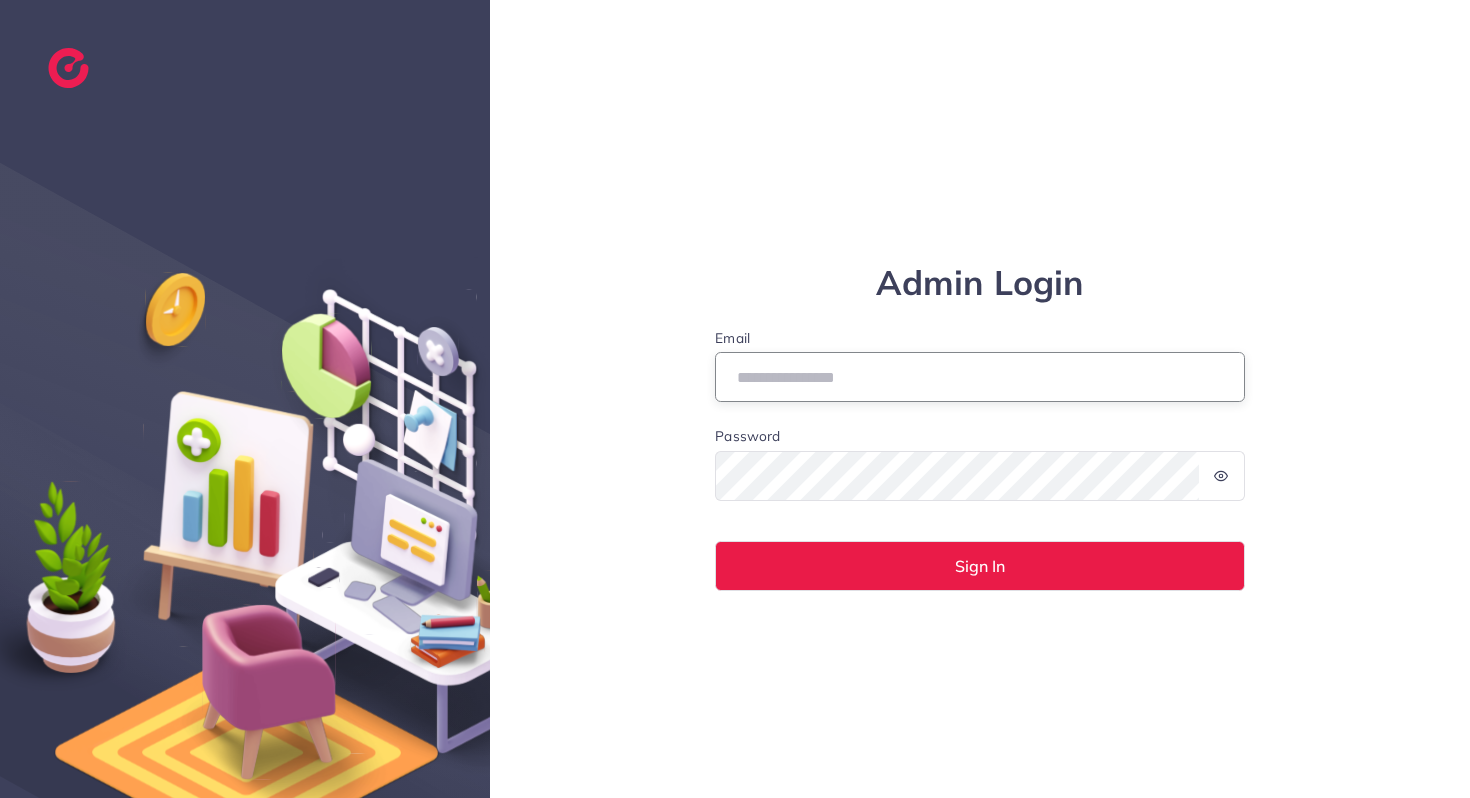 click on "Email" at bounding box center [980, 377] 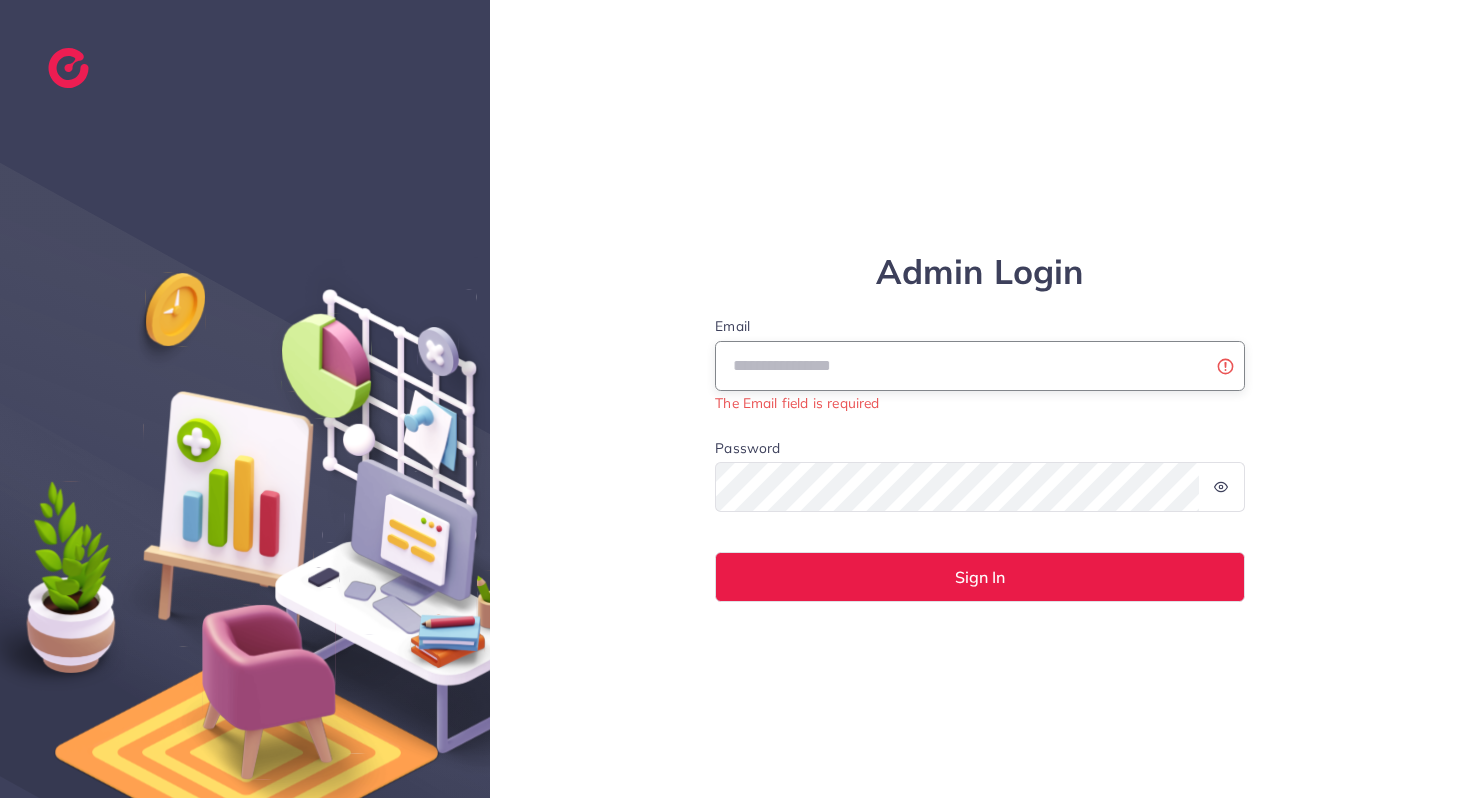 type on "**********" 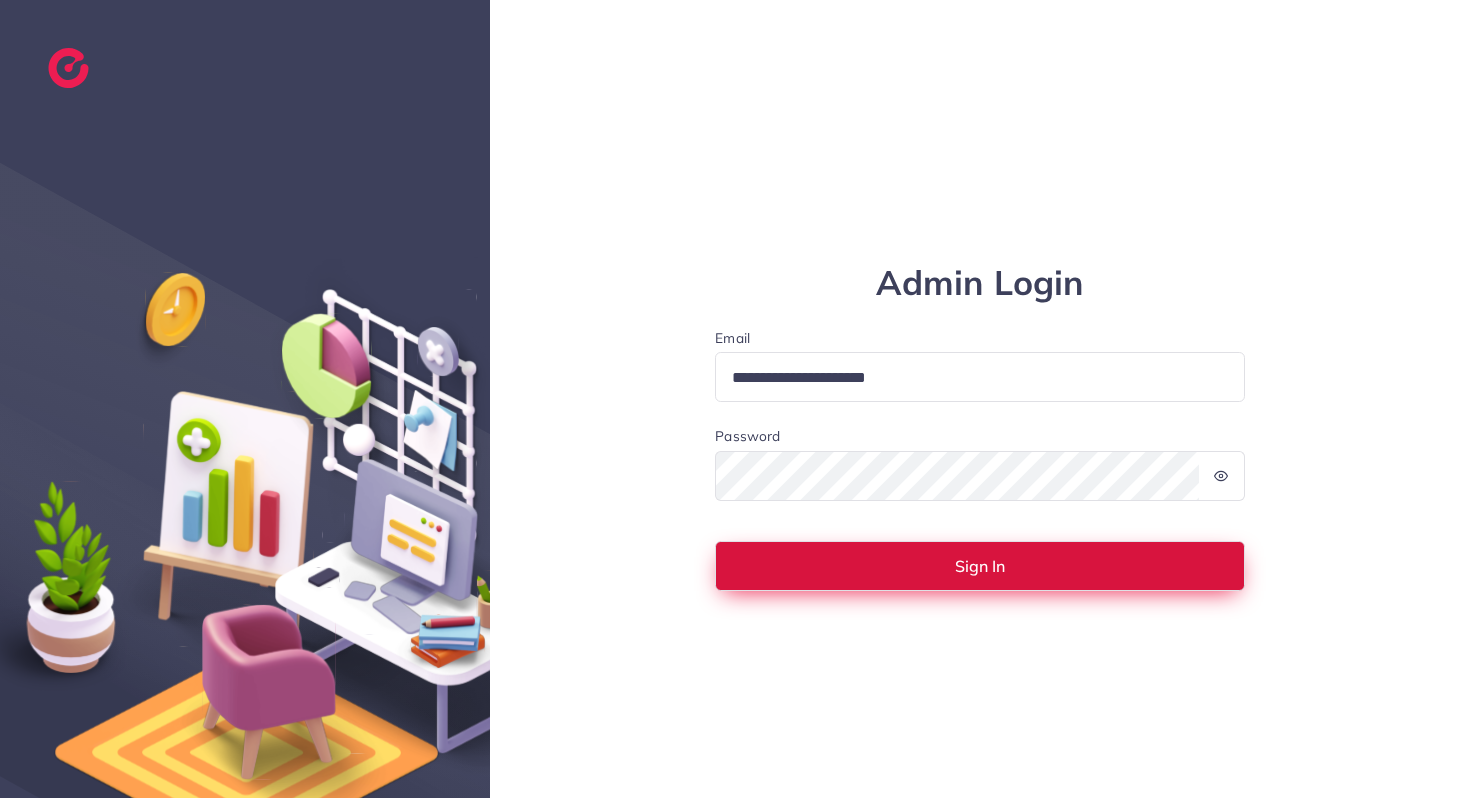 click on "Sign In" at bounding box center [980, 566] 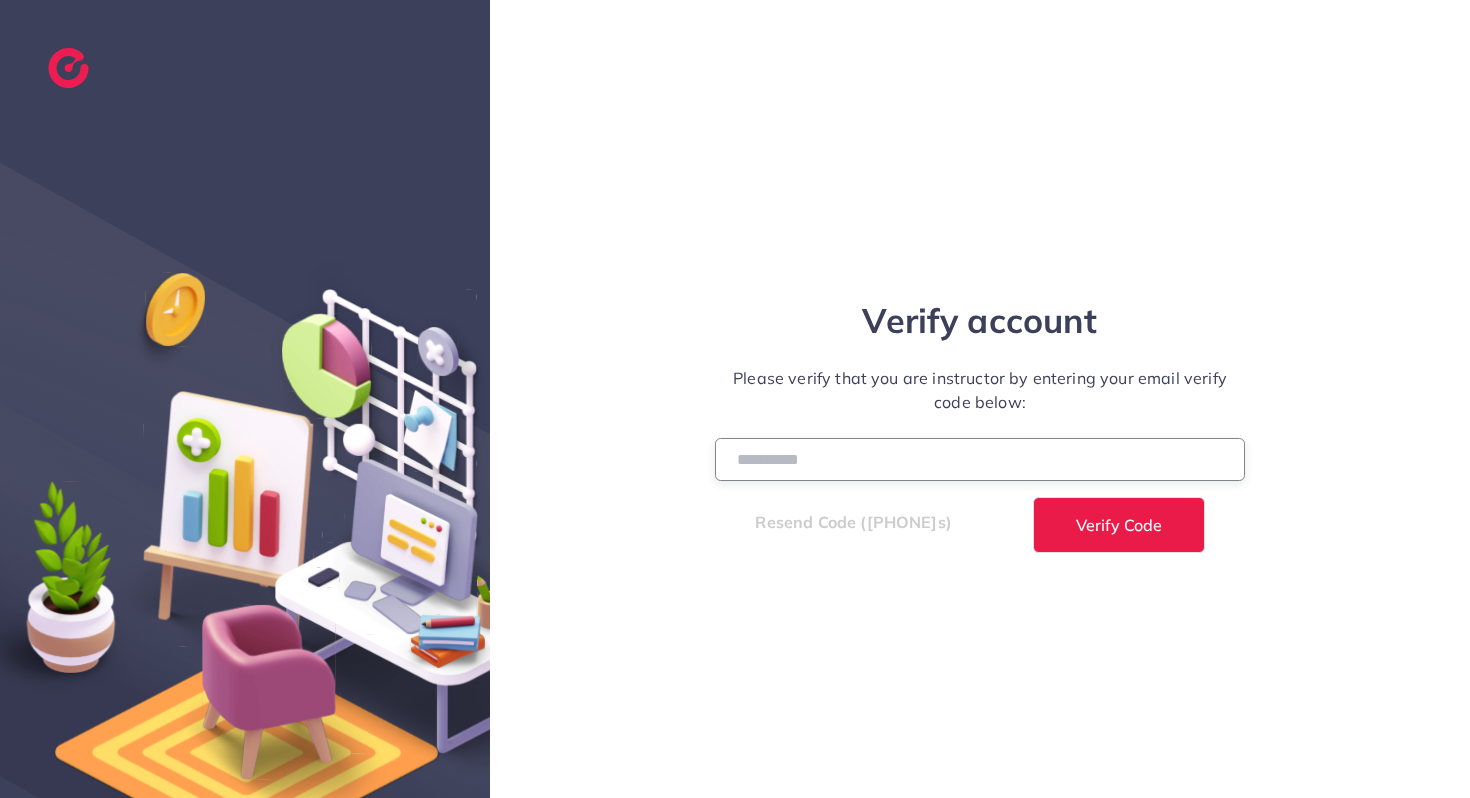 click at bounding box center [980, 459] 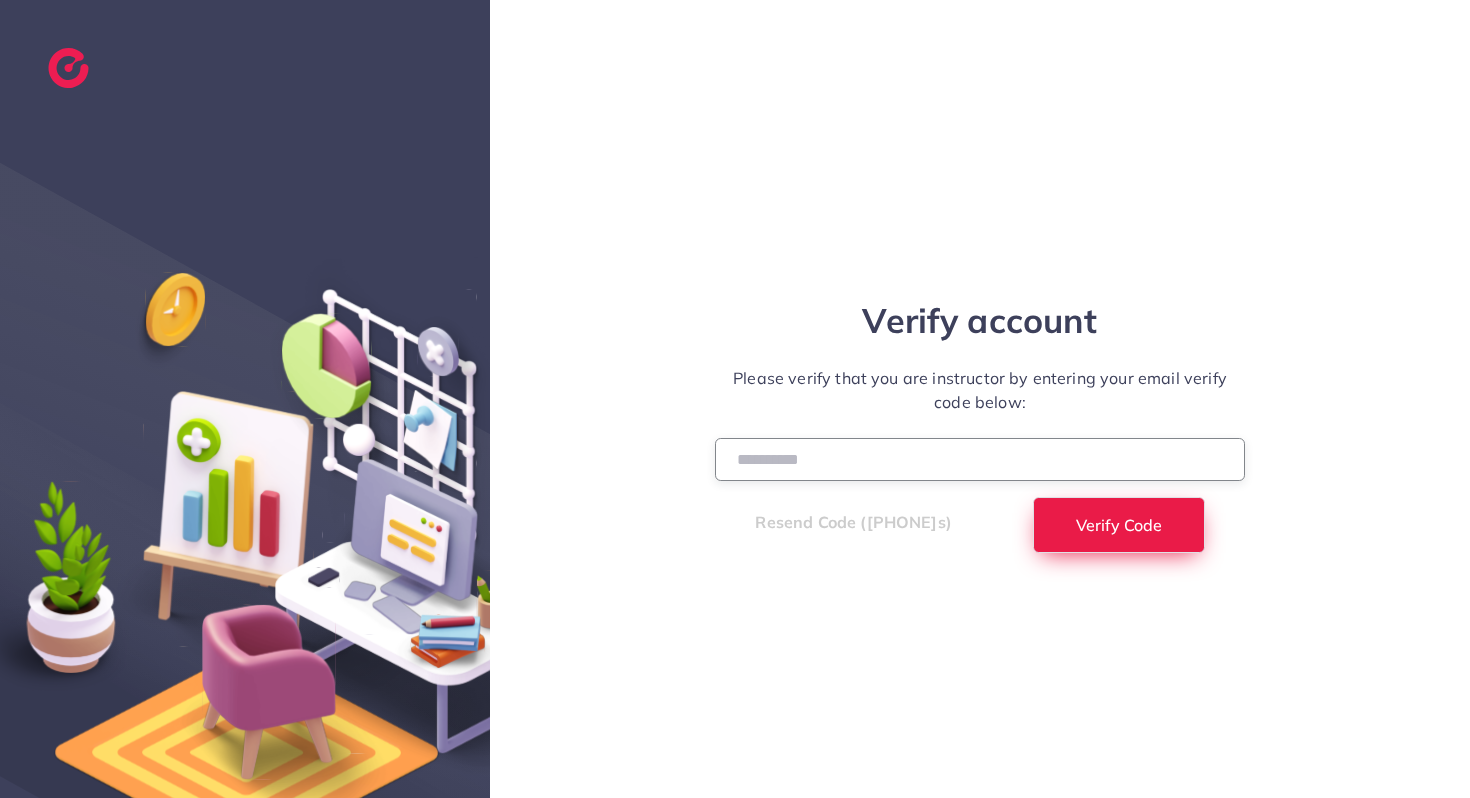 type on "******" 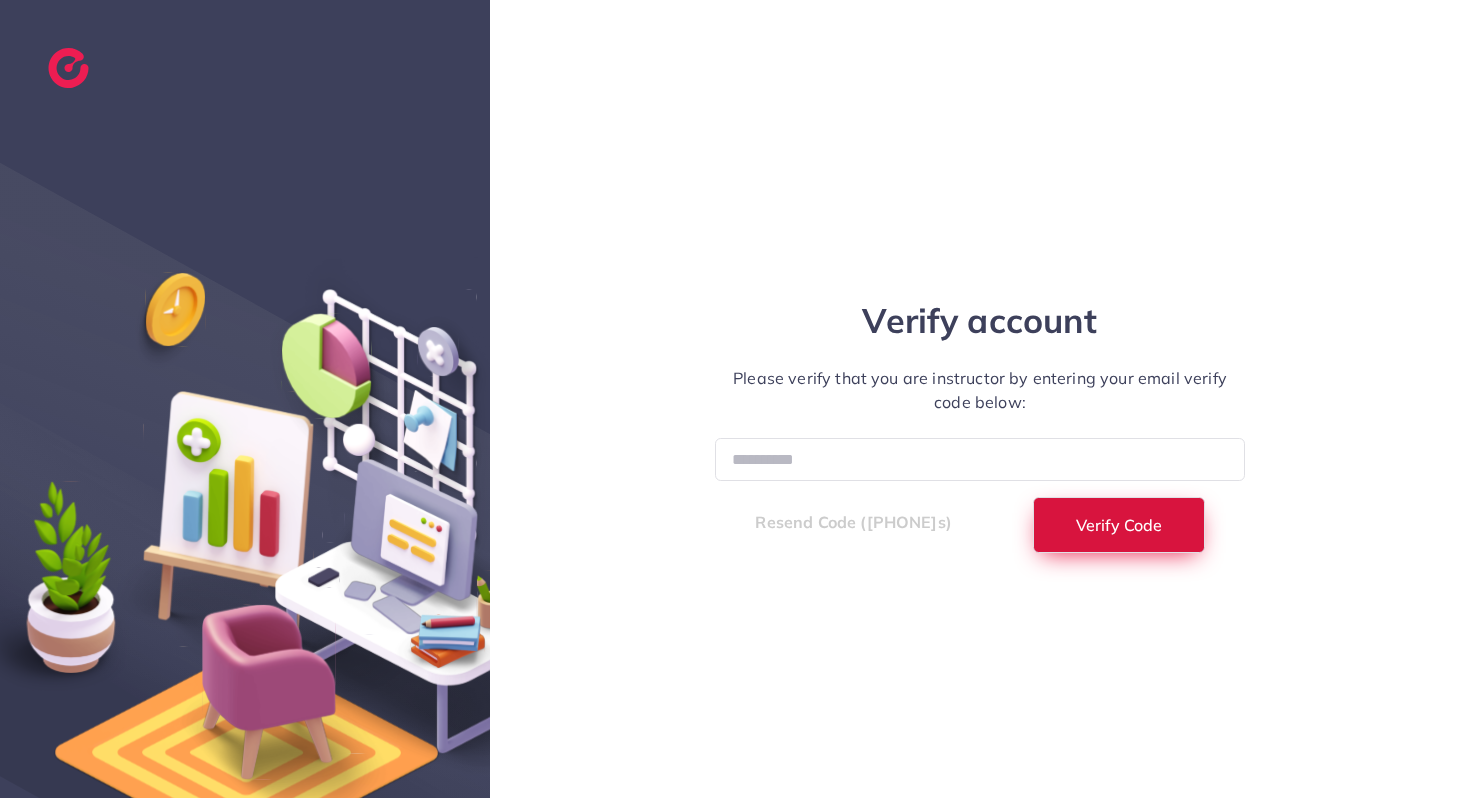 click on "Verify Code" at bounding box center [1119, 525] 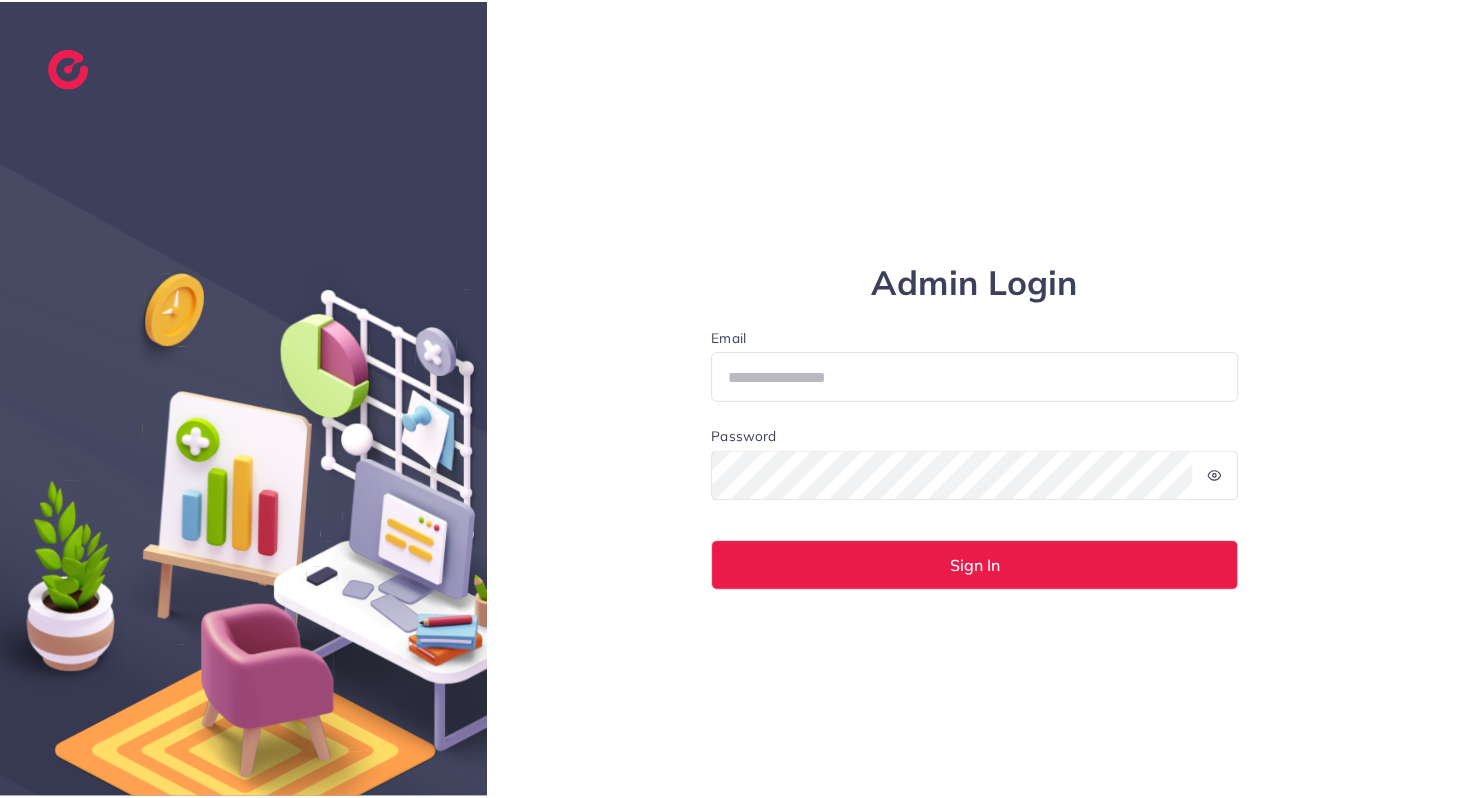 scroll, scrollTop: 0, scrollLeft: 0, axis: both 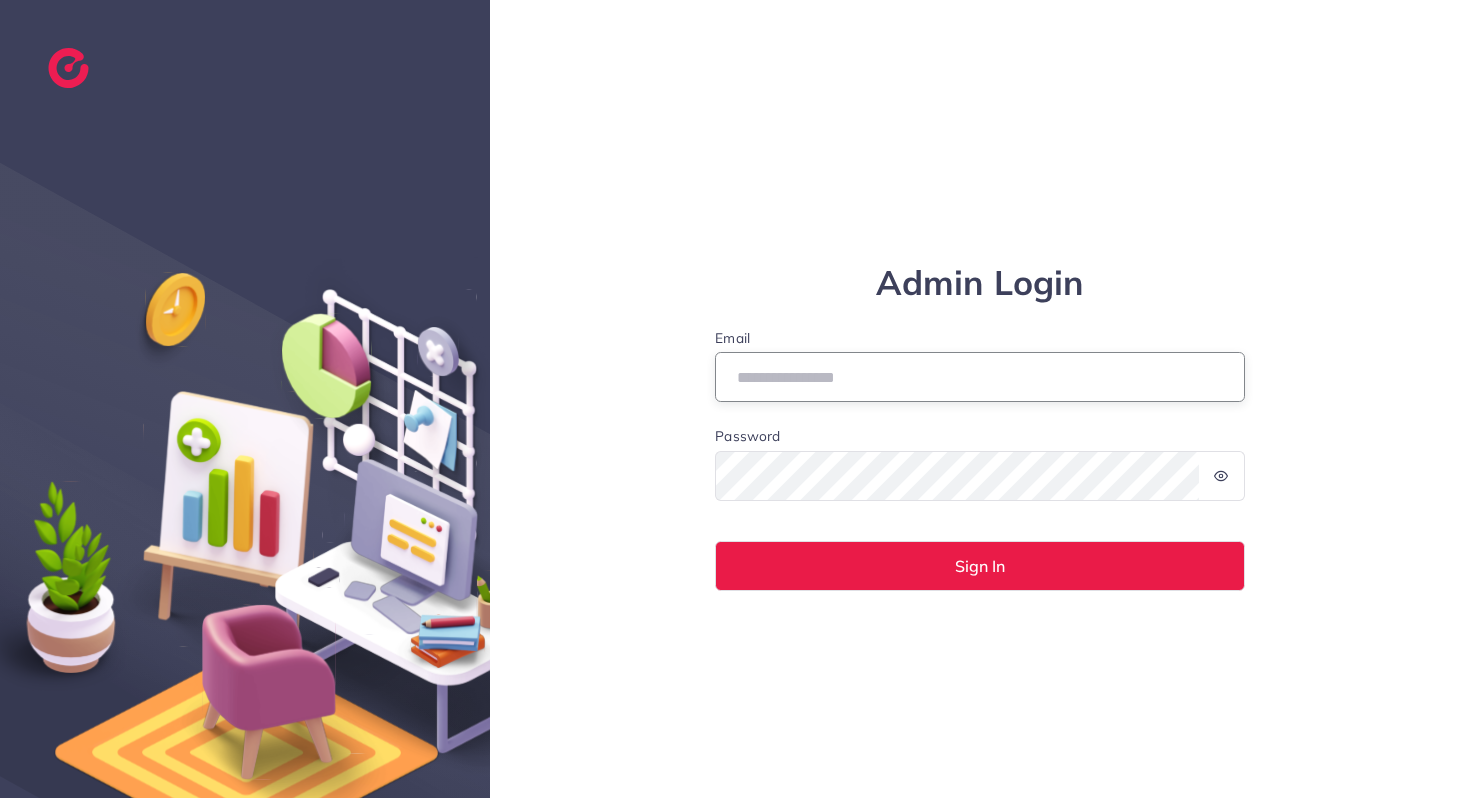 click on "Email" at bounding box center (980, 377) 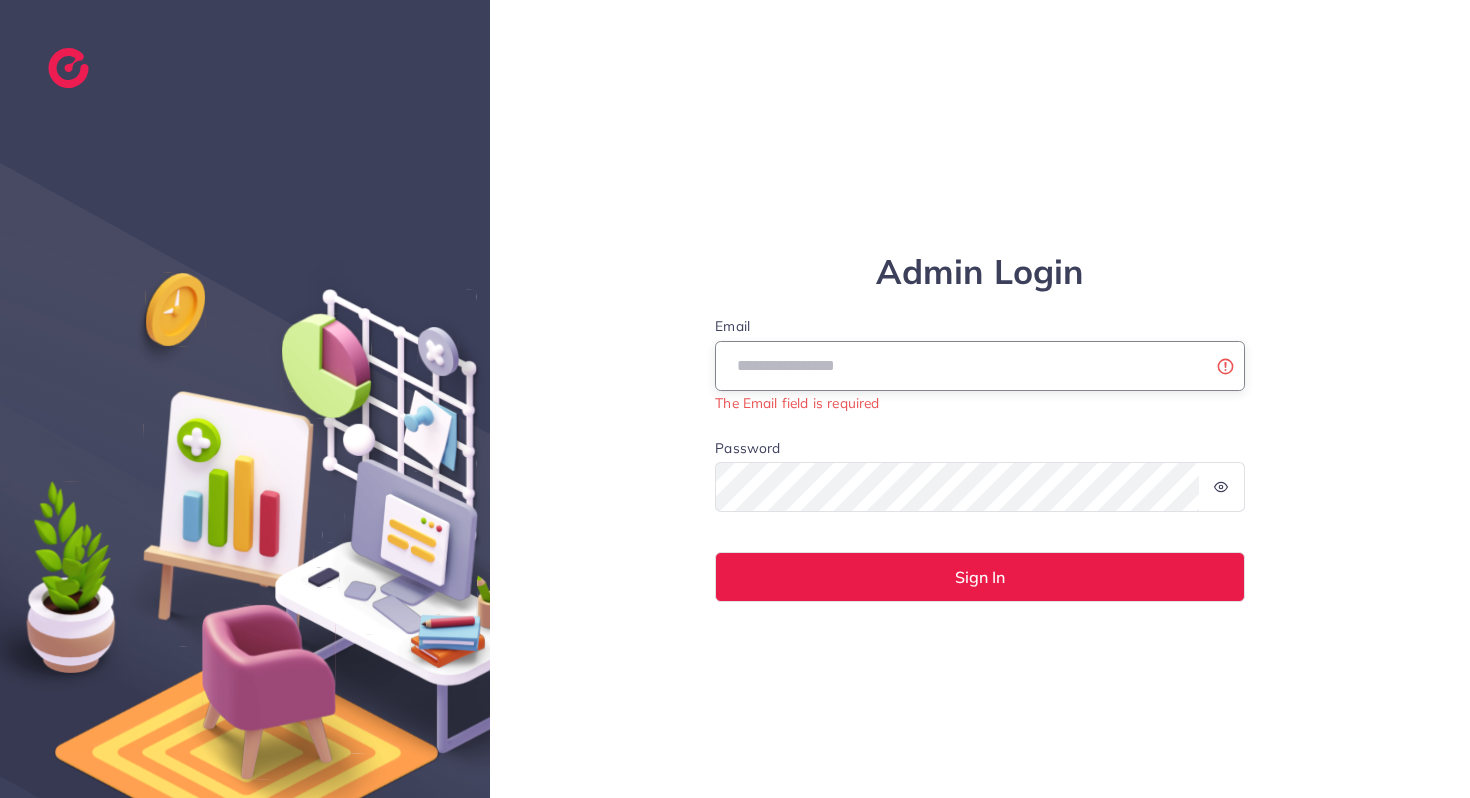 type on "**********" 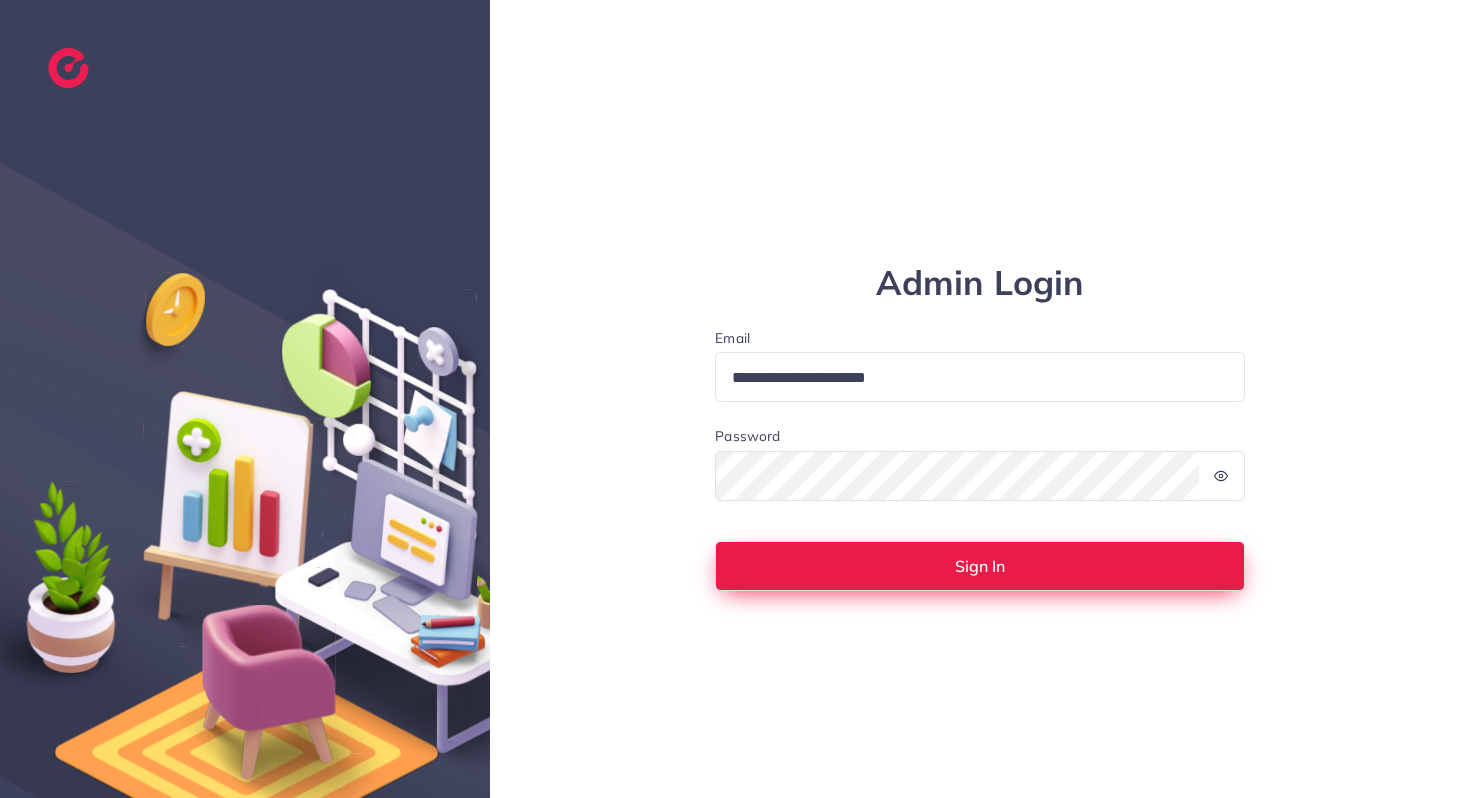 click on "Sign In" at bounding box center [980, 566] 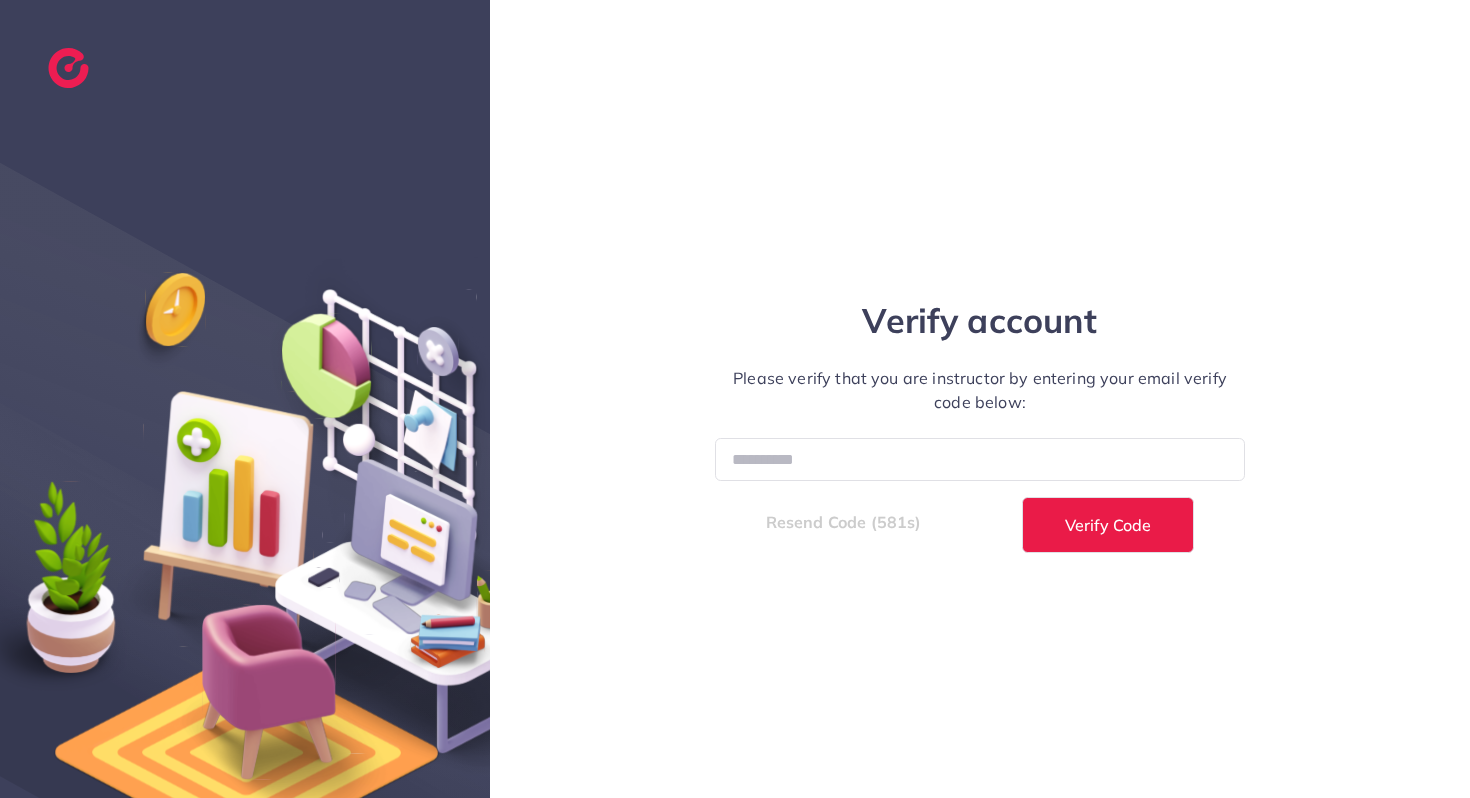 click at bounding box center (980, 459) 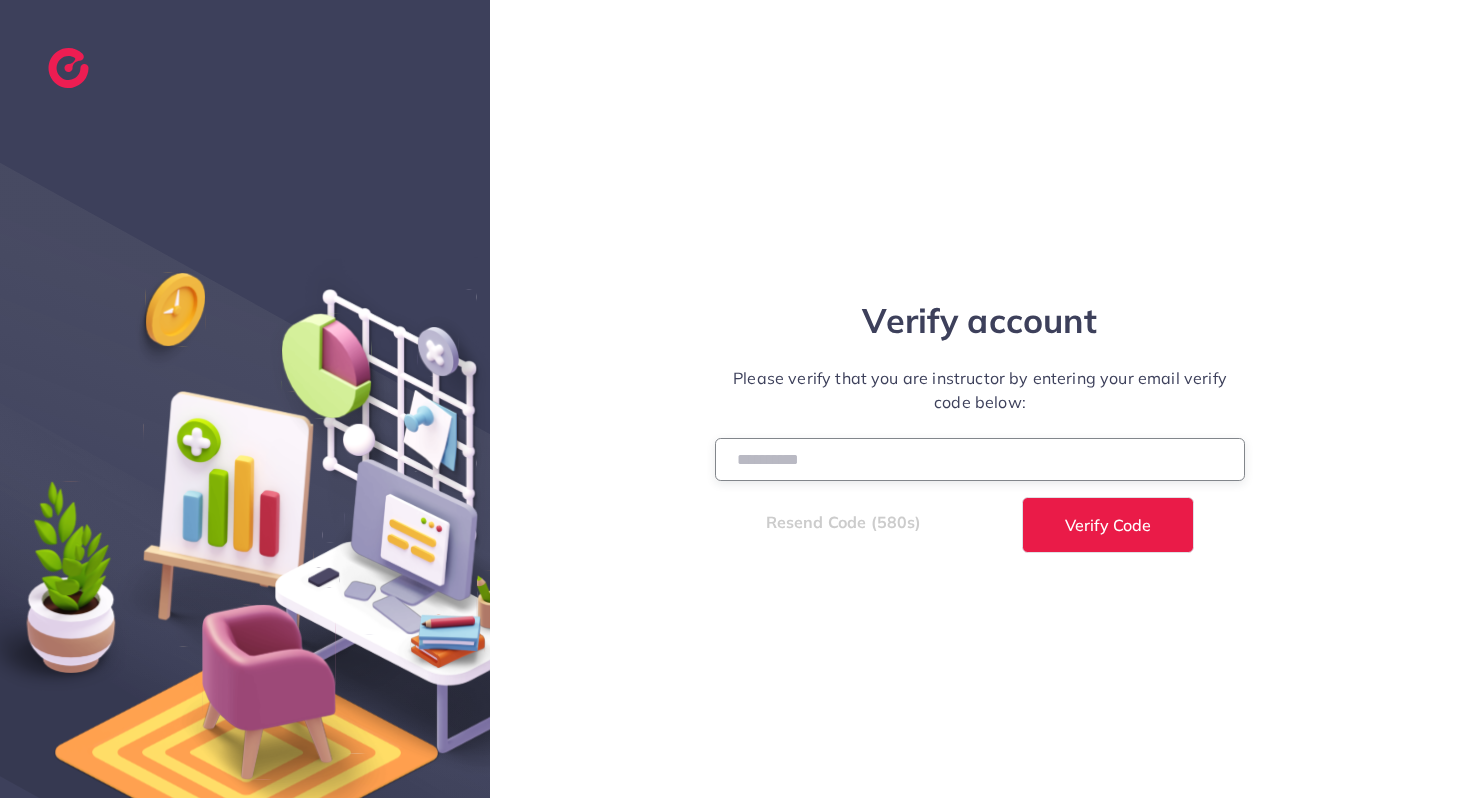 click at bounding box center (980, 459) 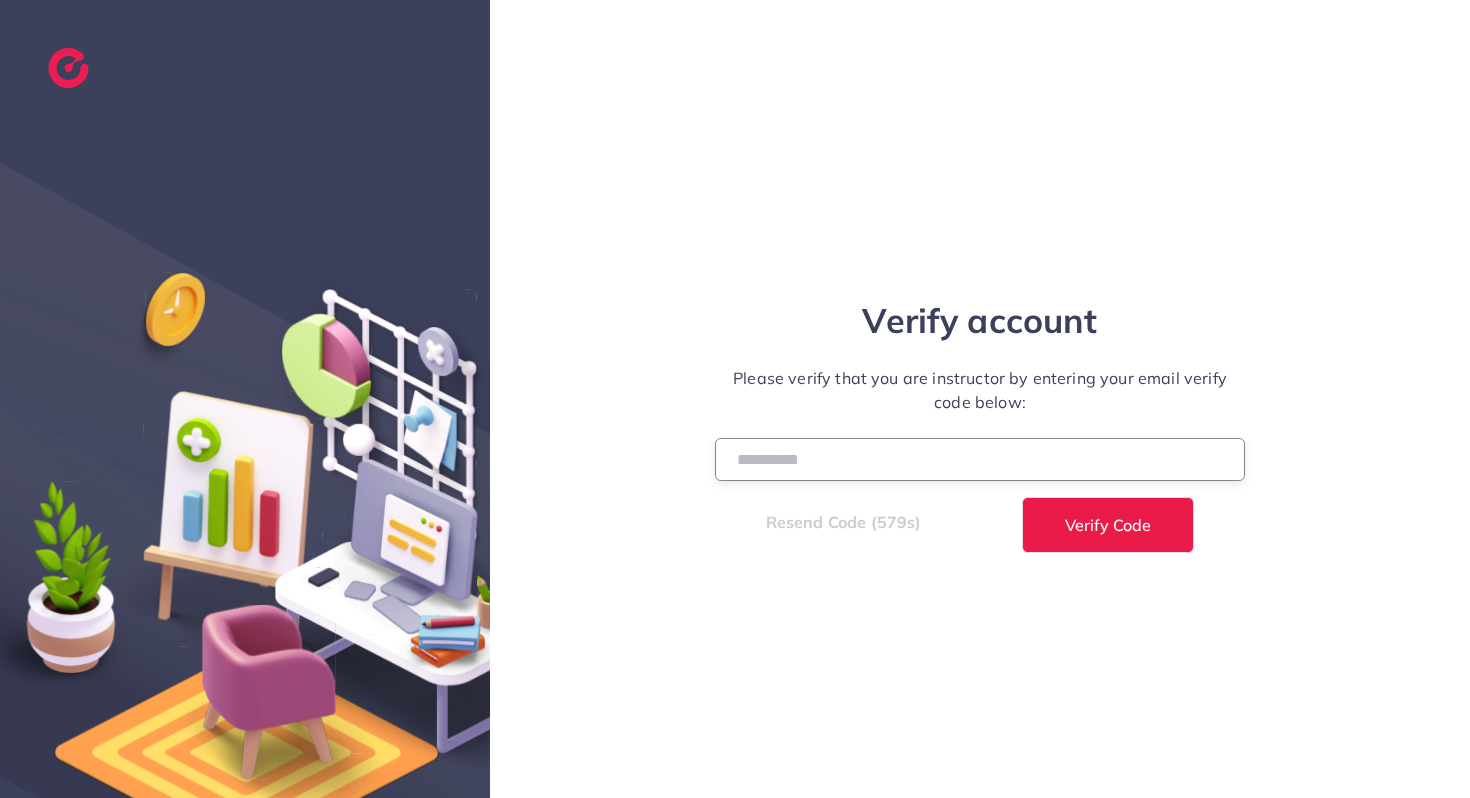 paste on "******" 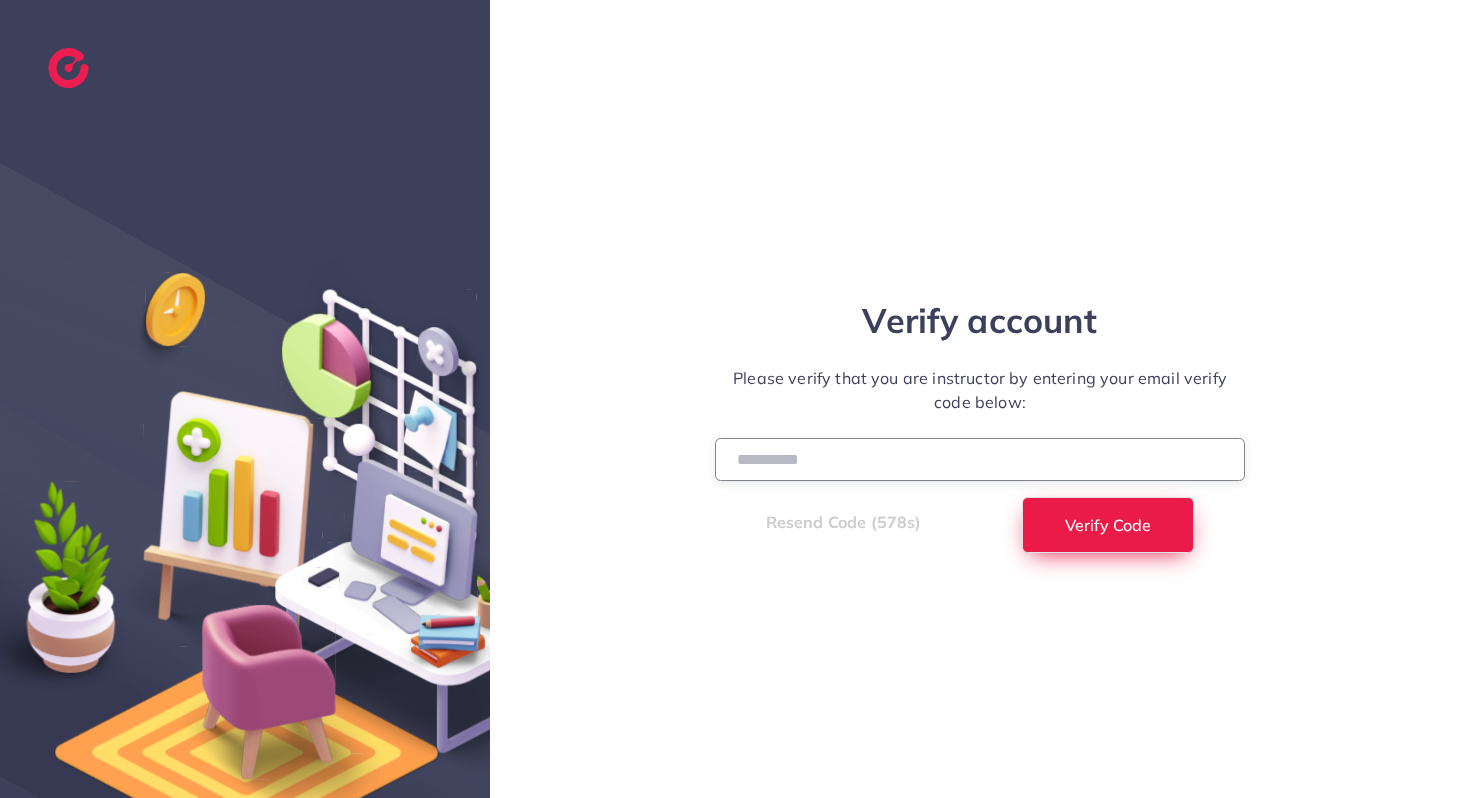 type on "******" 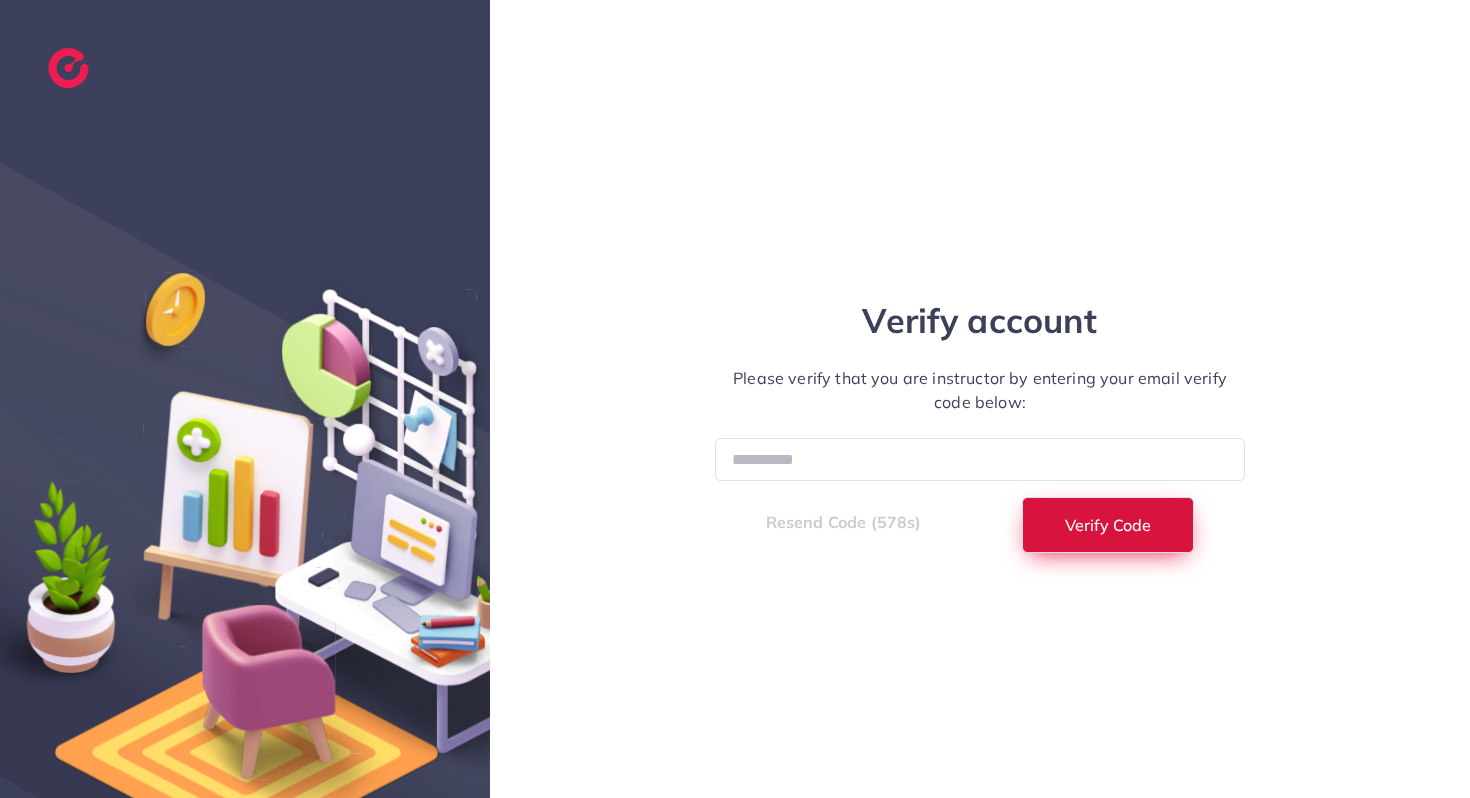 click on "Verify Code" at bounding box center (1108, 525) 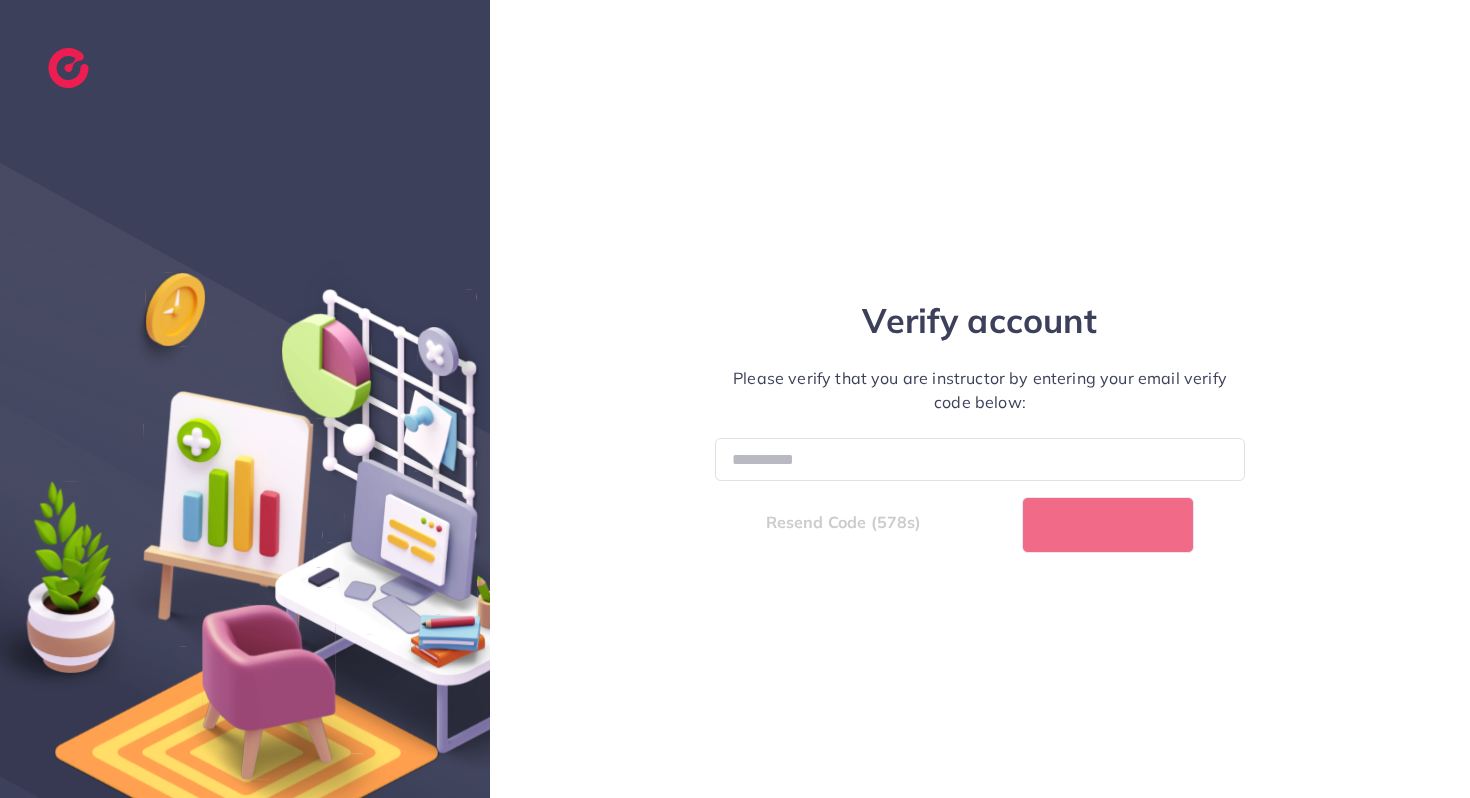 select on "*" 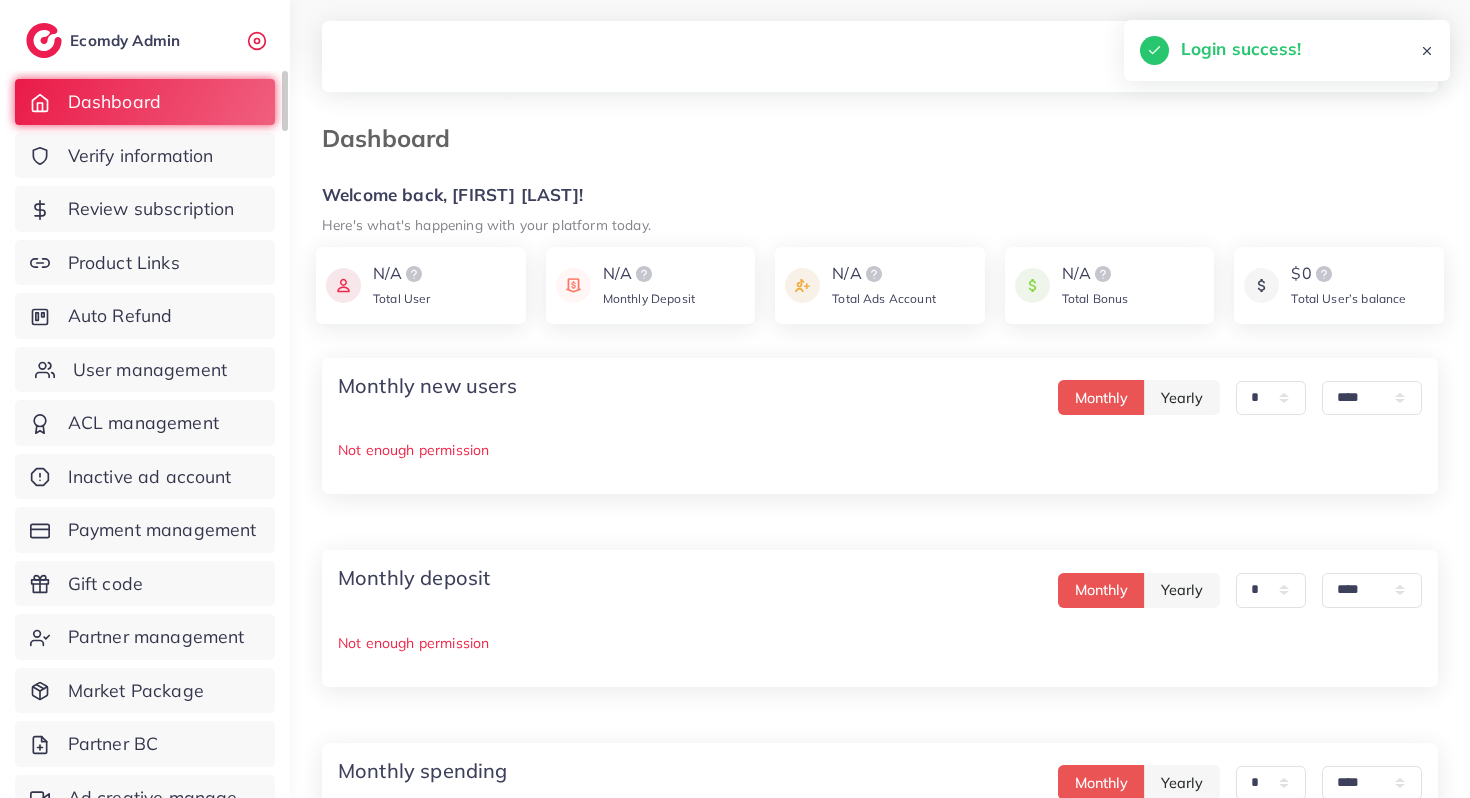 click on "User management" at bounding box center (150, 370) 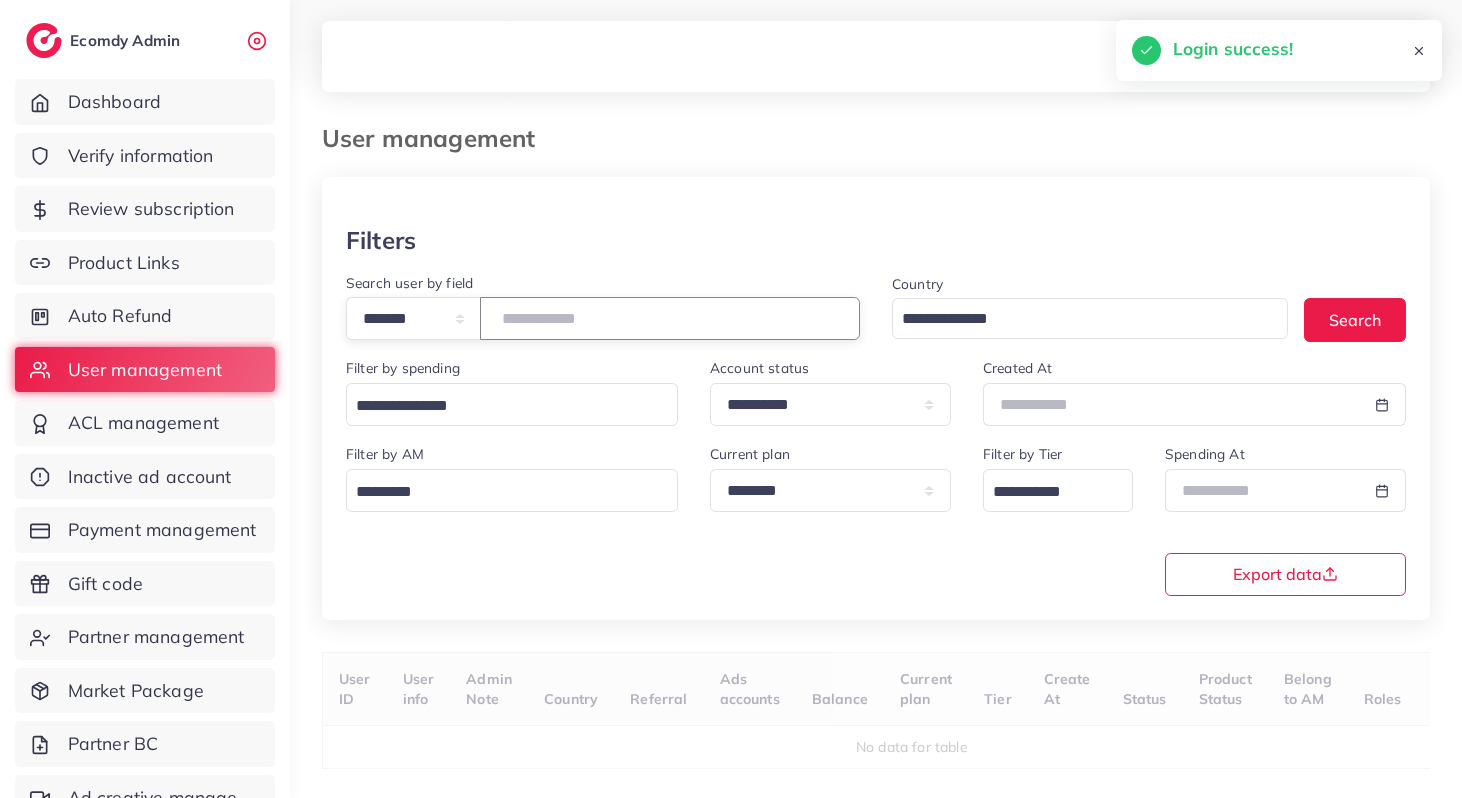 click at bounding box center (670, 318) 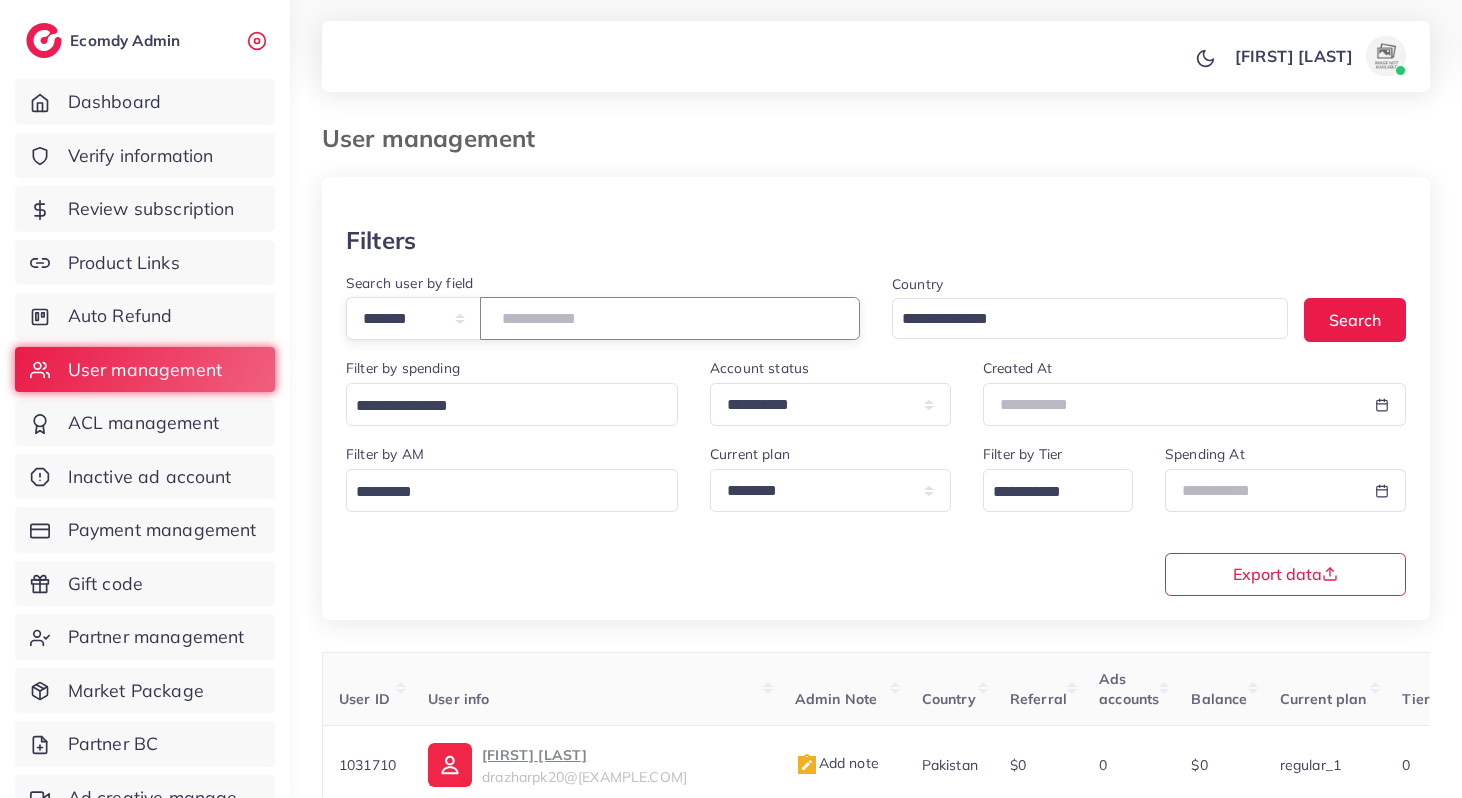 type on "*******" 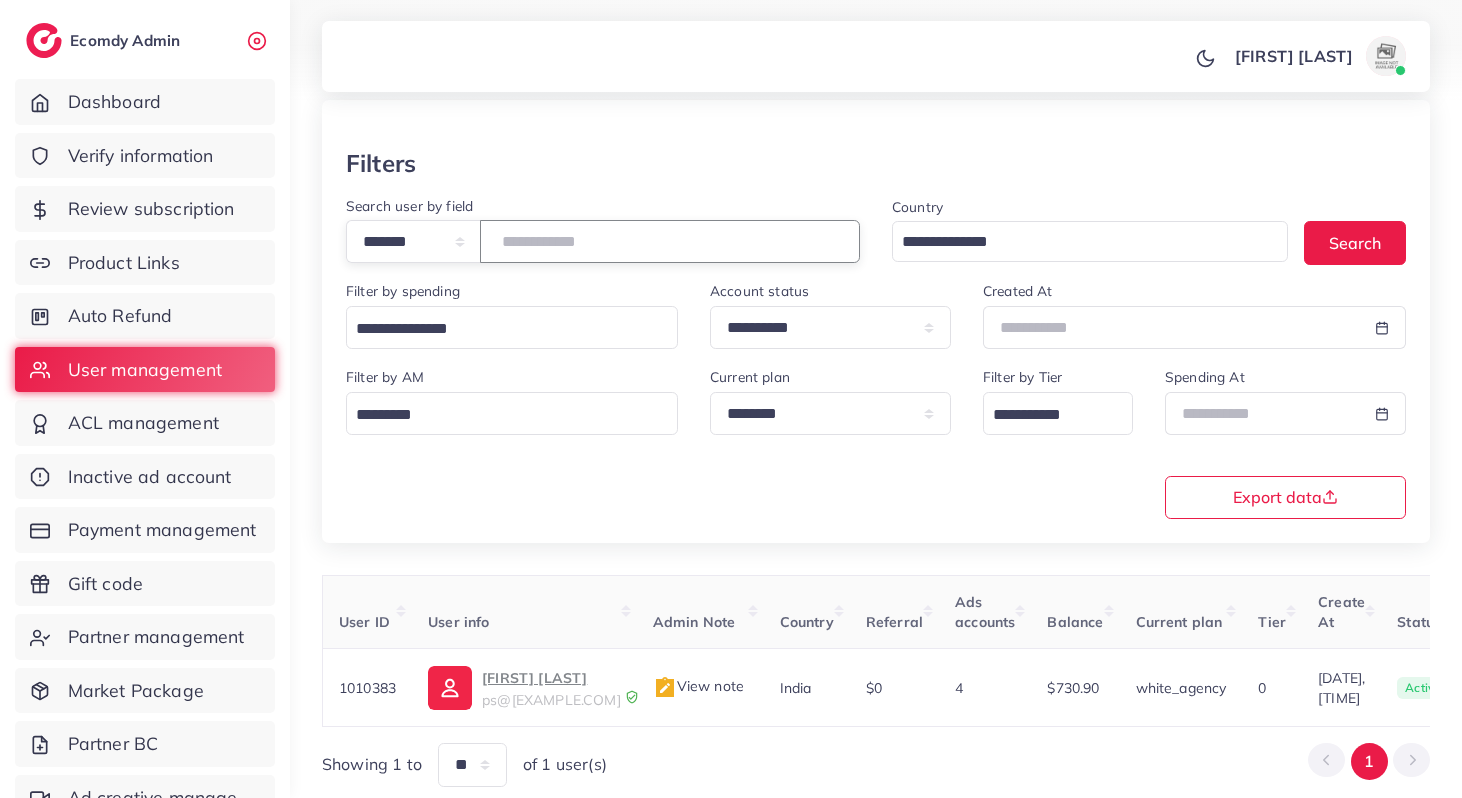 scroll, scrollTop: 134, scrollLeft: 0, axis: vertical 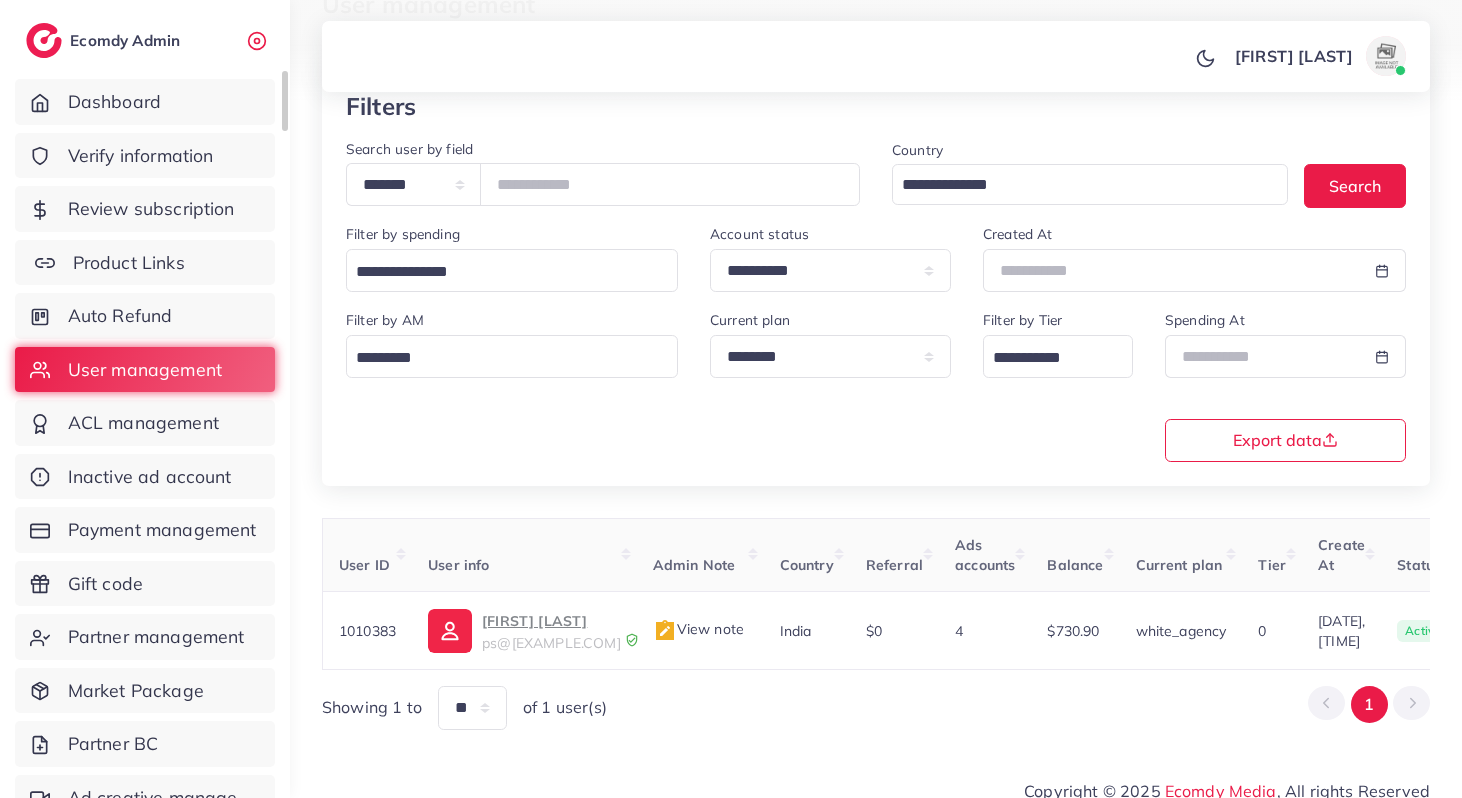 click on "Product Links" at bounding box center [129, 263] 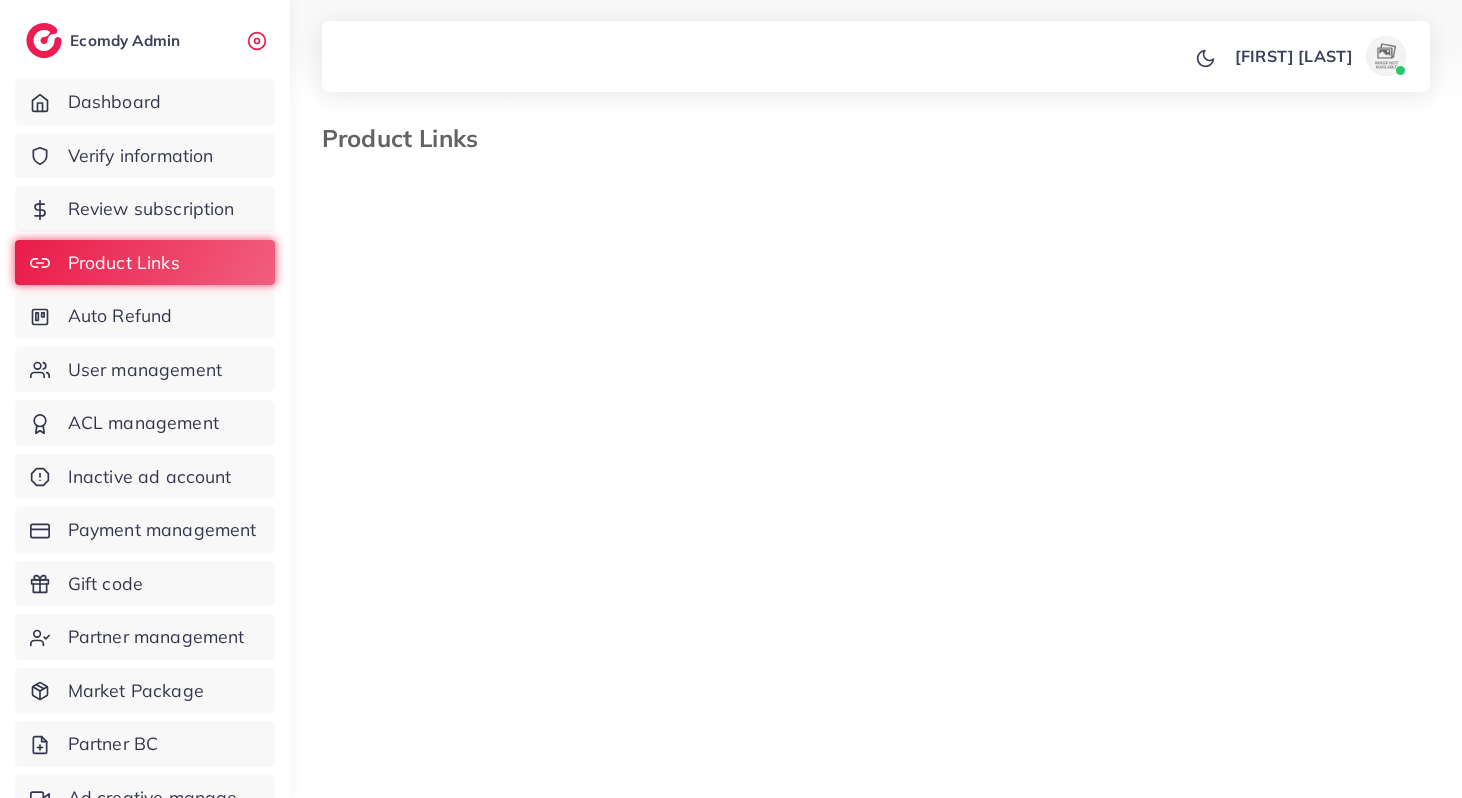 select on "*********" 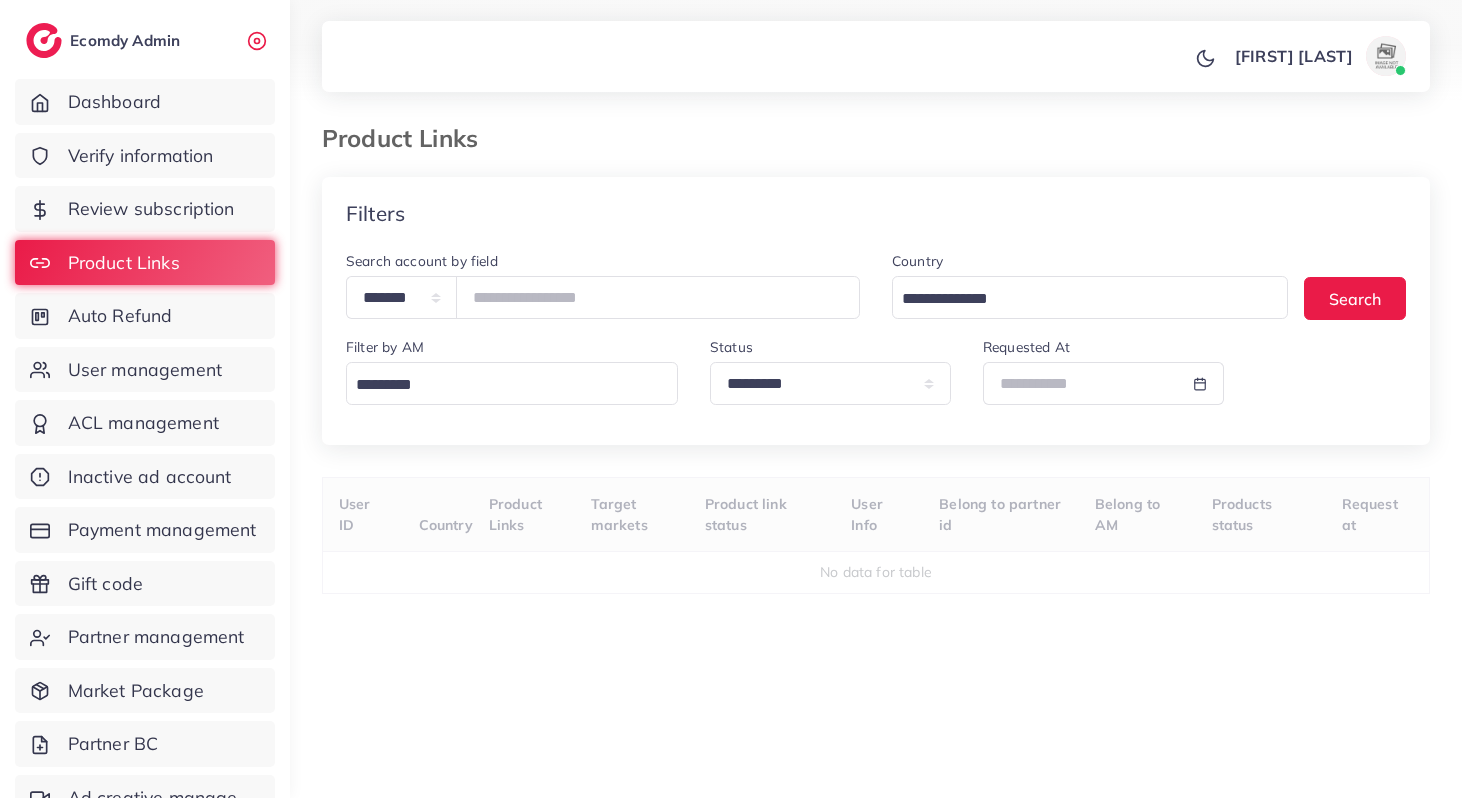 click at bounding box center [507, 385] 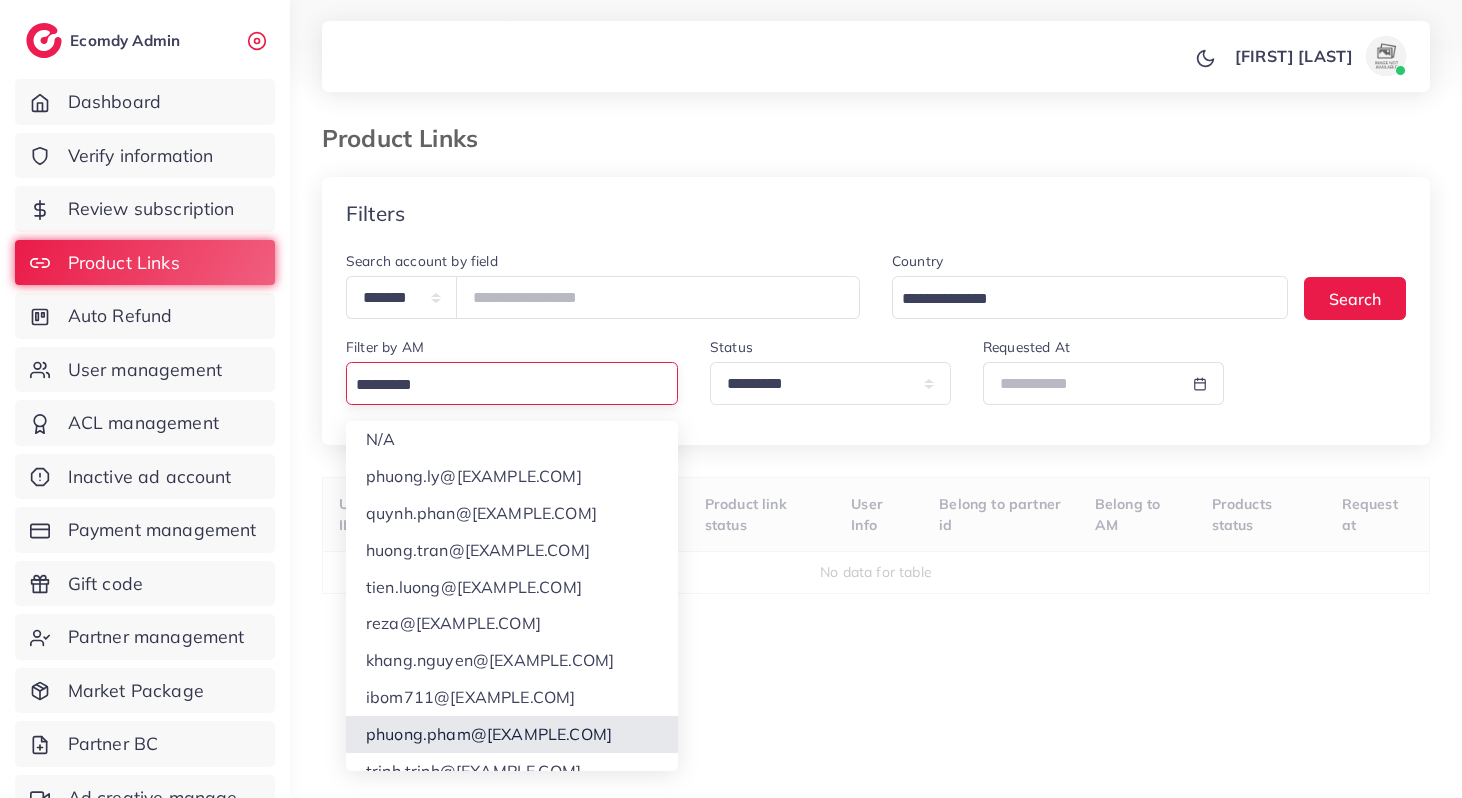 scroll, scrollTop: 19, scrollLeft: 0, axis: vertical 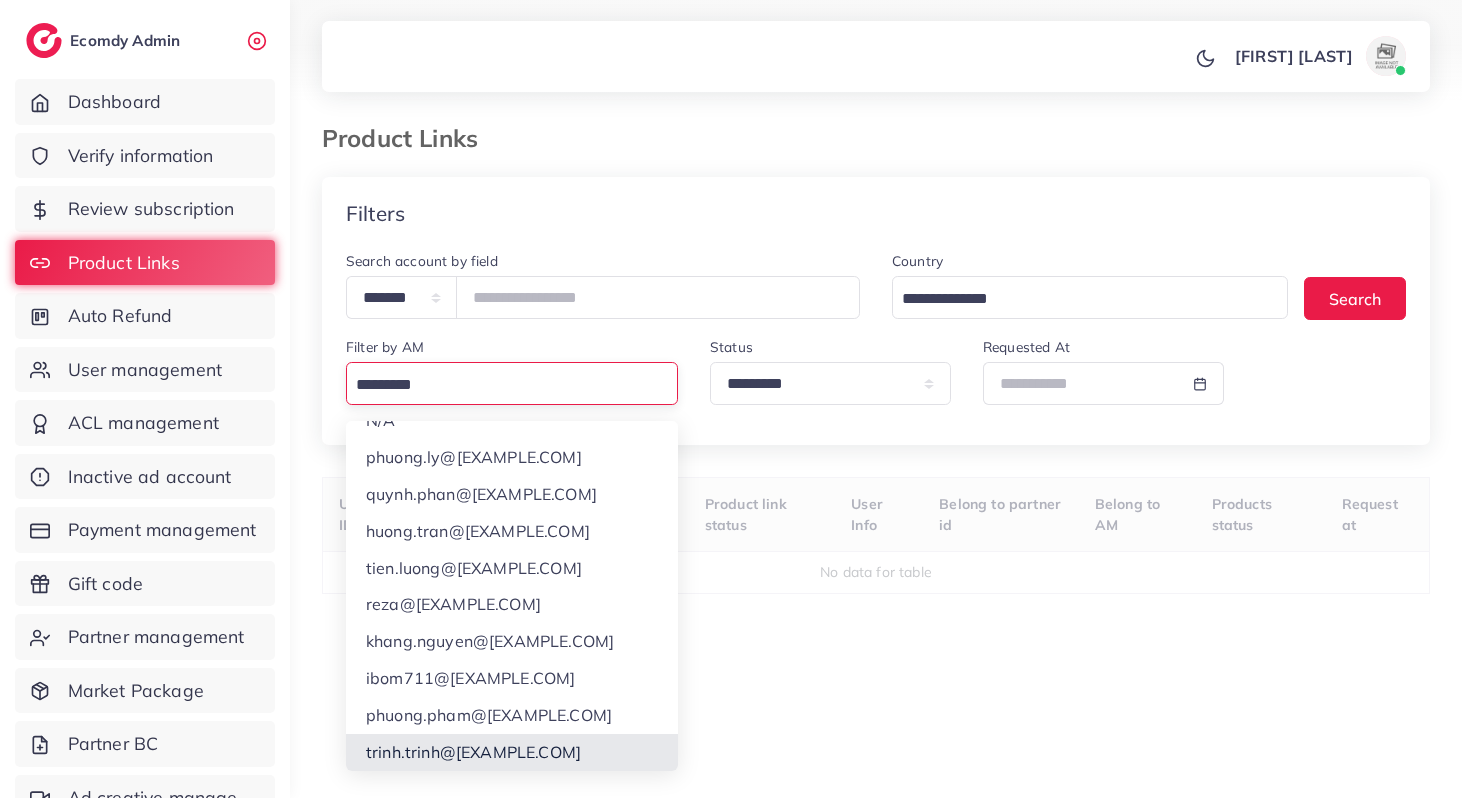 click on "phuong.ly@[EXAMPLE.COM]
quynh.phan@[EXAMPLE.COM]
huong.tran@[EXAMPLE.COM]
tien.luong@[EXAMPLE.COM]
reza@[EXAMPLE.COM]
khang.nguyen@[EXAMPLE.COM]
ibom711@[EXAMPLE.COM]
phuong.pham@[EXAMPLE.COM]
trinh.trinh@[EXAMPLE.COM]
finnie.do@[EXAMPLE.COM]
thao.tran@[EXAMPLE.COM]
nguyen.ho@[EXAMPLE.COM]
dung.dang@[EXAMPLE.COM]
vi.ngo@[EXAMPLE.COM]
vi.nguyen@[EXAMPLE.COM]
ngocdung@[EXAMPLE.COM]
nhina@[EXAMPLE.COM]
quang.truong@[EXAMPLE.COM]
phuongthuytran1110gz@[EXAMPLE.COM]
tina@[EXAMPLE.COM]
an@[EXAMPLE.COM]" at bounding box center (876, 507) 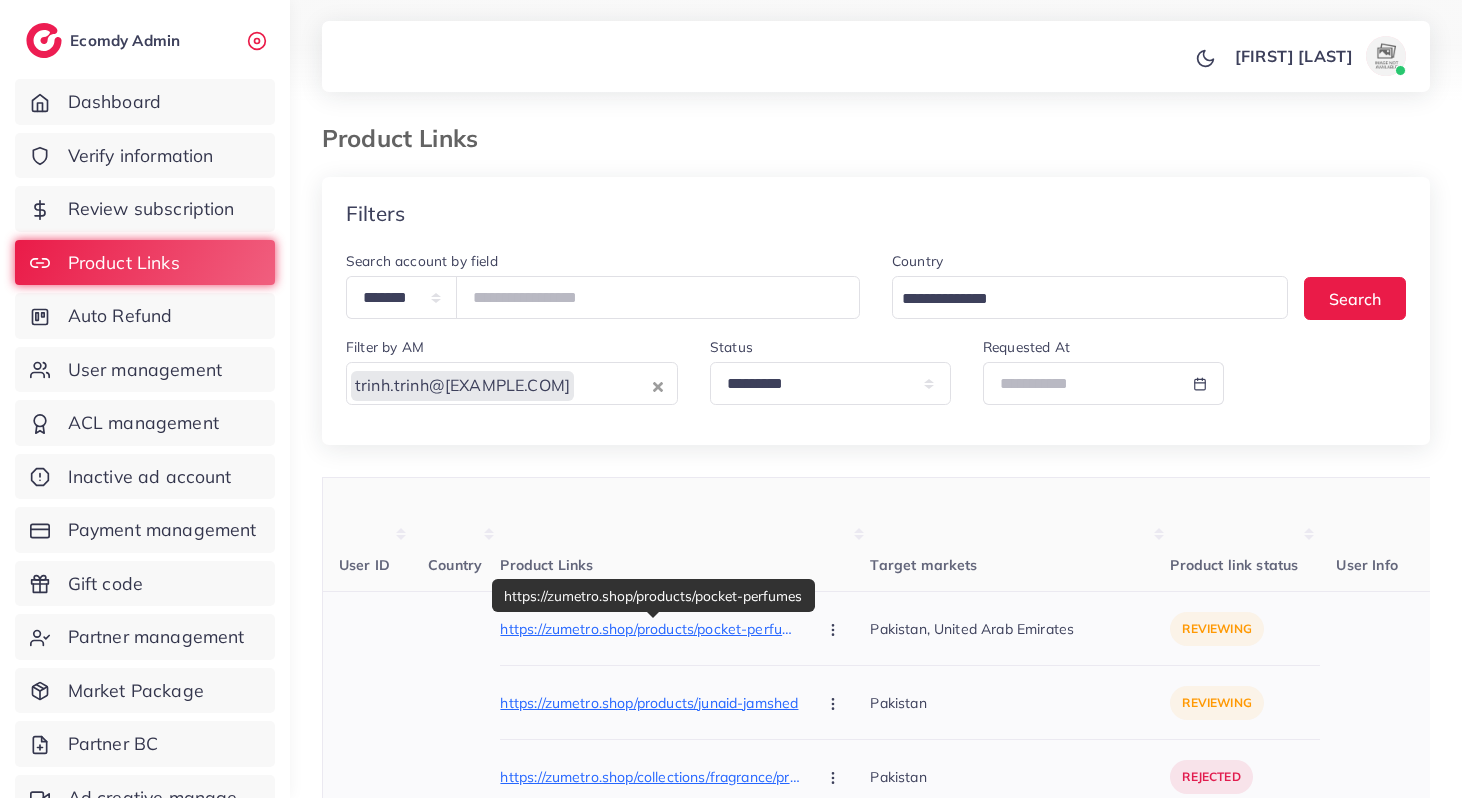 click on "https://zumetro.shop/products/pocket-perfumes" at bounding box center [650, 629] 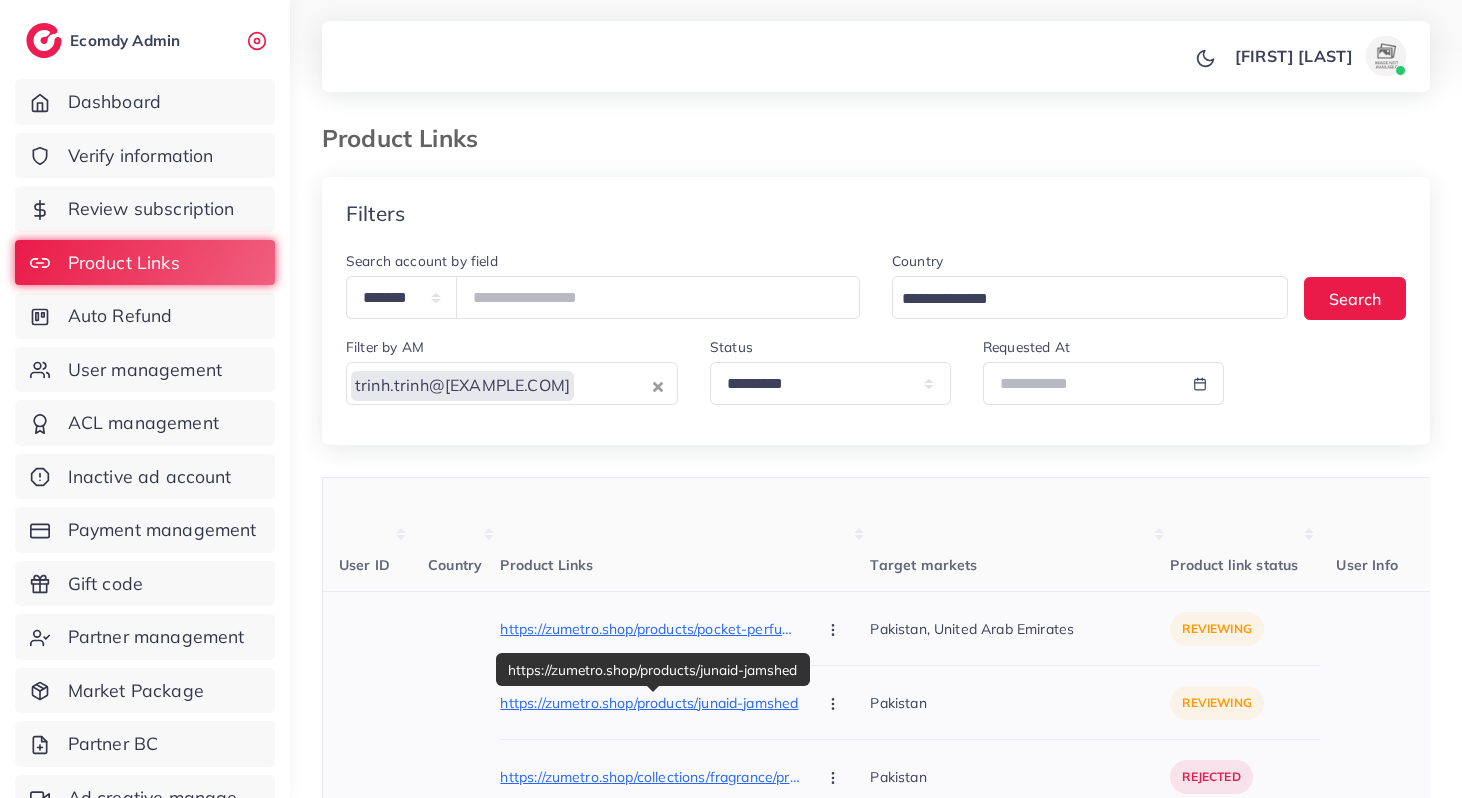 click on "https://zumetro.shop/products/junaid-jamshed" at bounding box center [650, 703] 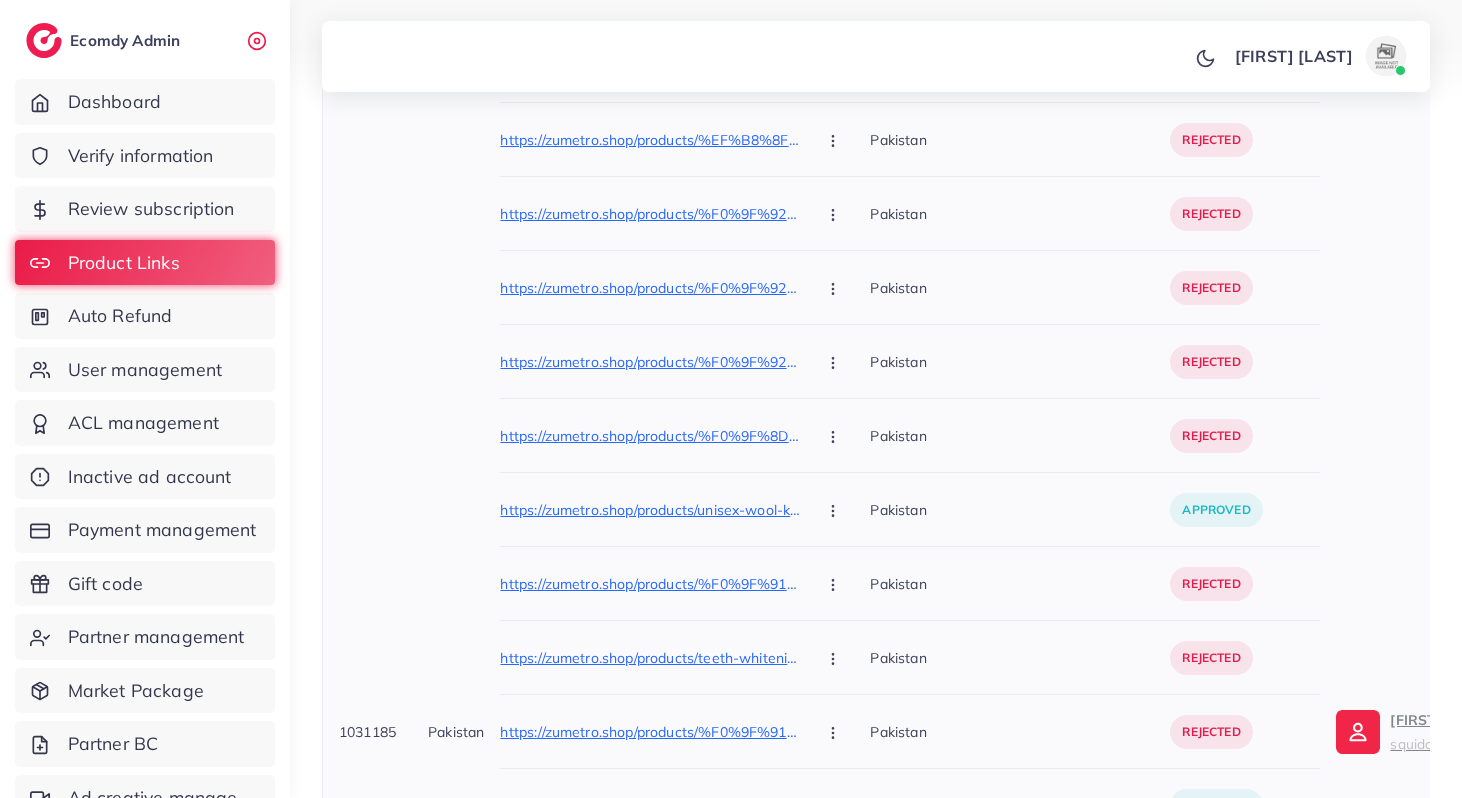 scroll, scrollTop: 1453, scrollLeft: 0, axis: vertical 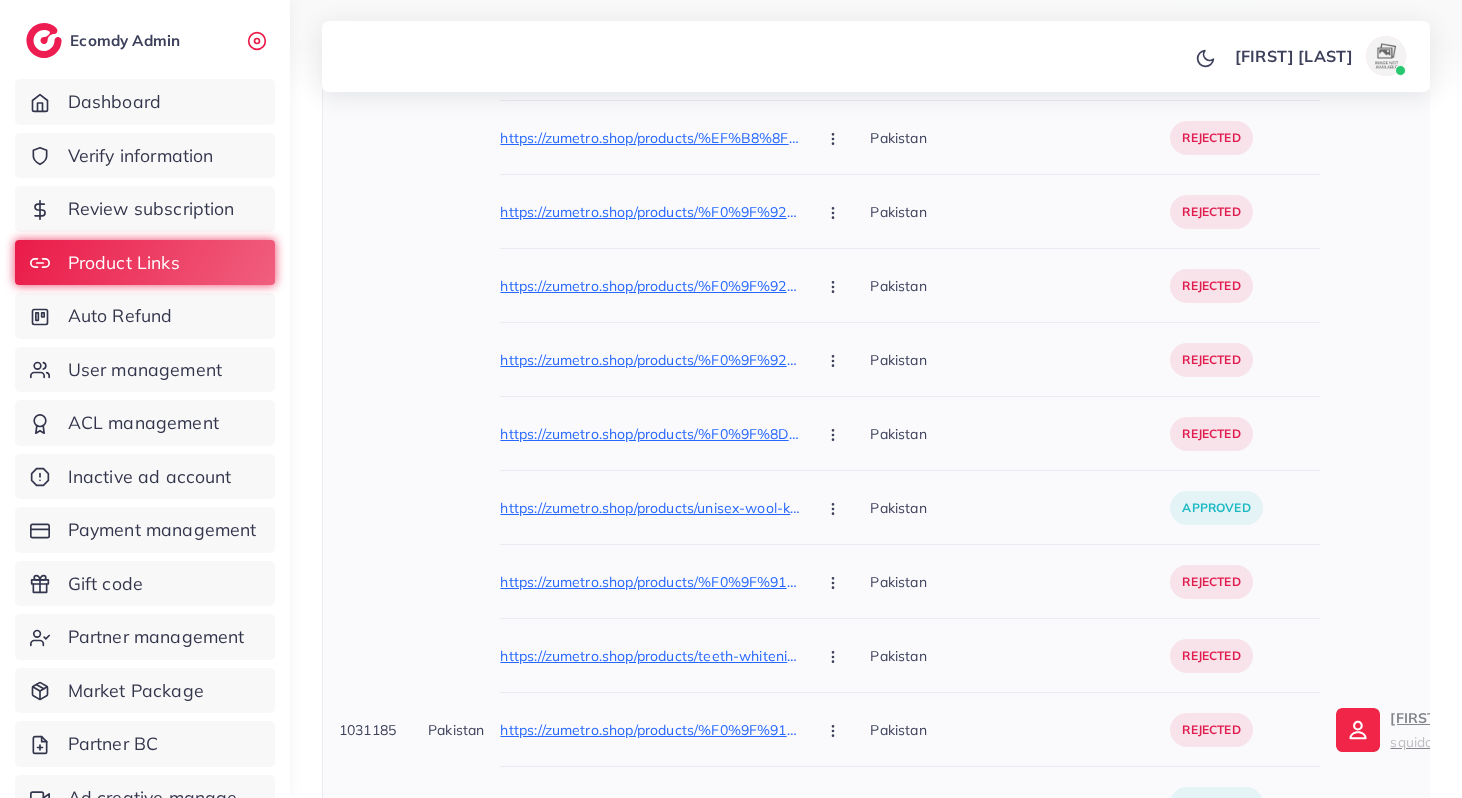click on "squidcygame@[EXAMPLE.COM]" at bounding box center [1493, 741] 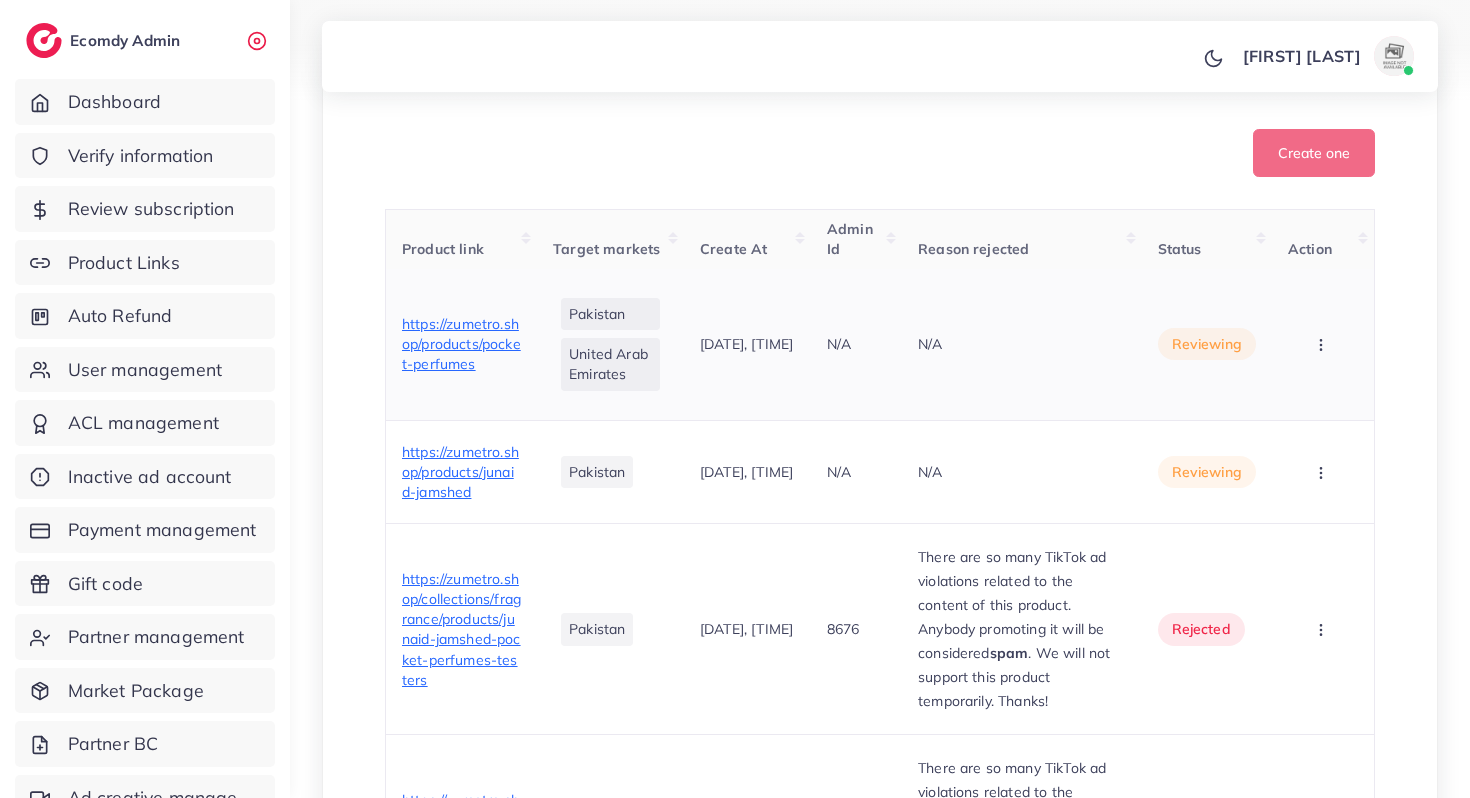 scroll, scrollTop: 594, scrollLeft: 0, axis: vertical 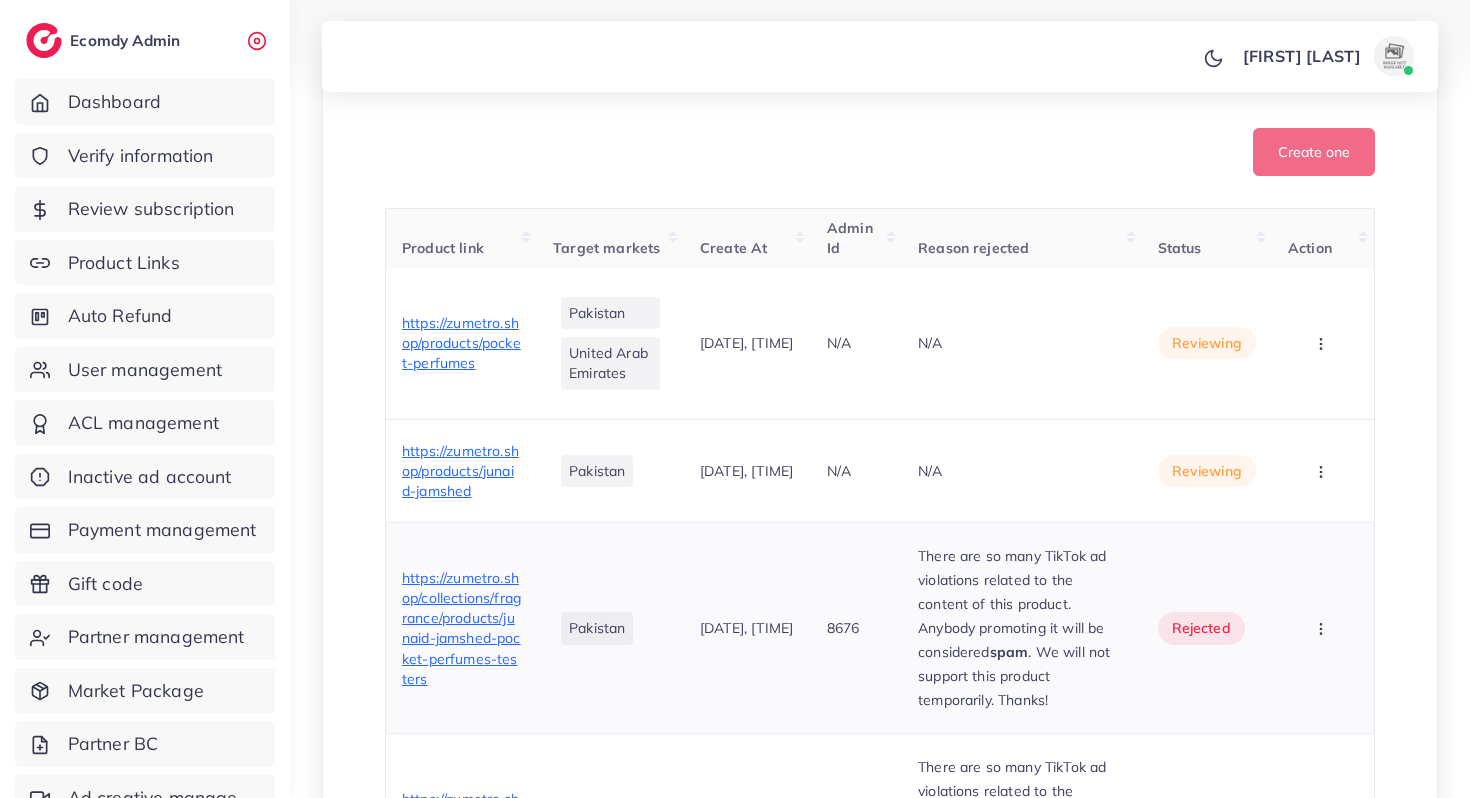 click on "There are so many TikTok ad violations related to the content of this product. Anybody promoting it will be considered  spam . We will not support this product temporarily. Thanks!" at bounding box center (1021, 628) 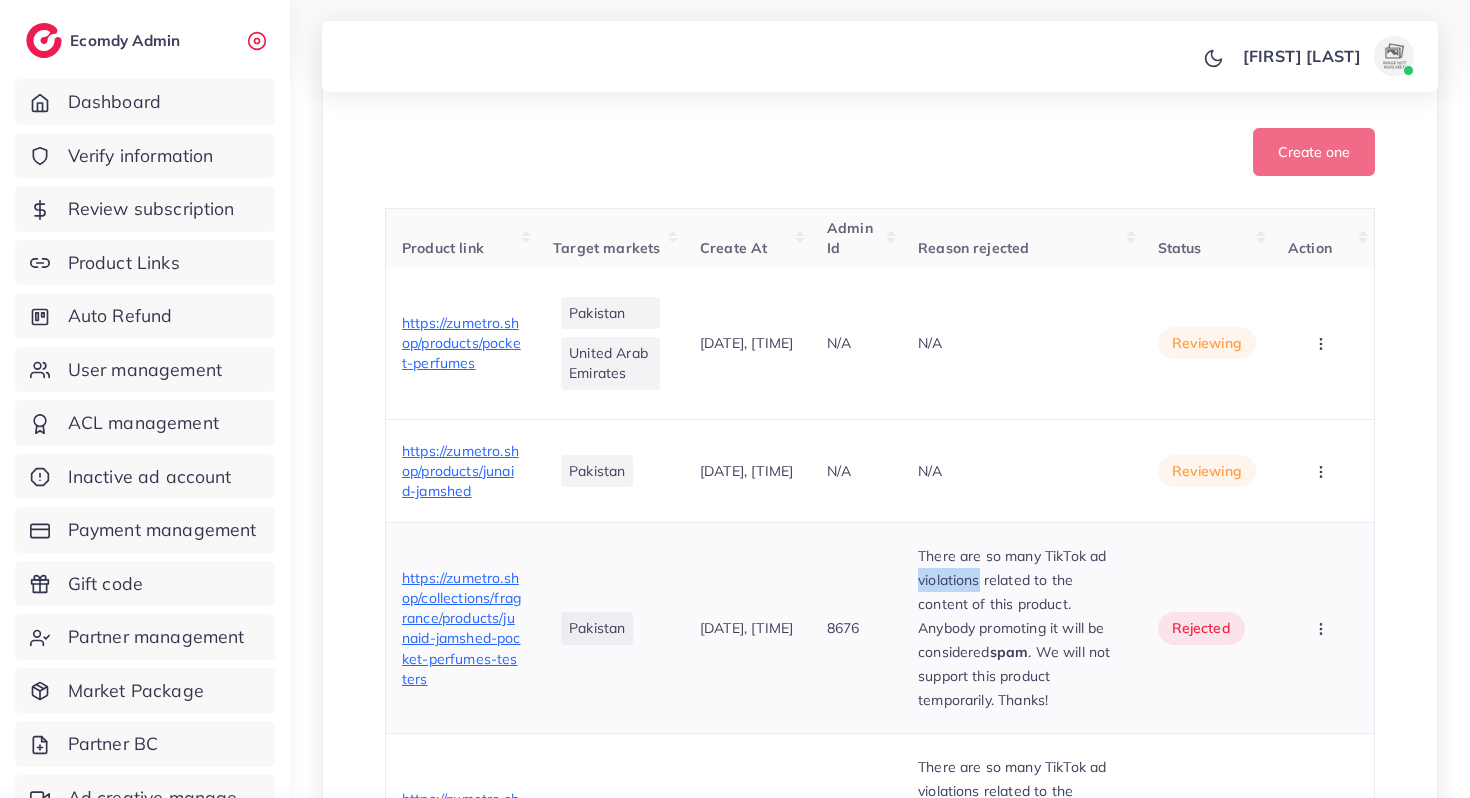 click on "There are so many TikTok ad violations related to the content of this product. Anybody promoting it will be considered  spam . We will not support this product temporarily. Thanks!" at bounding box center (1021, 628) 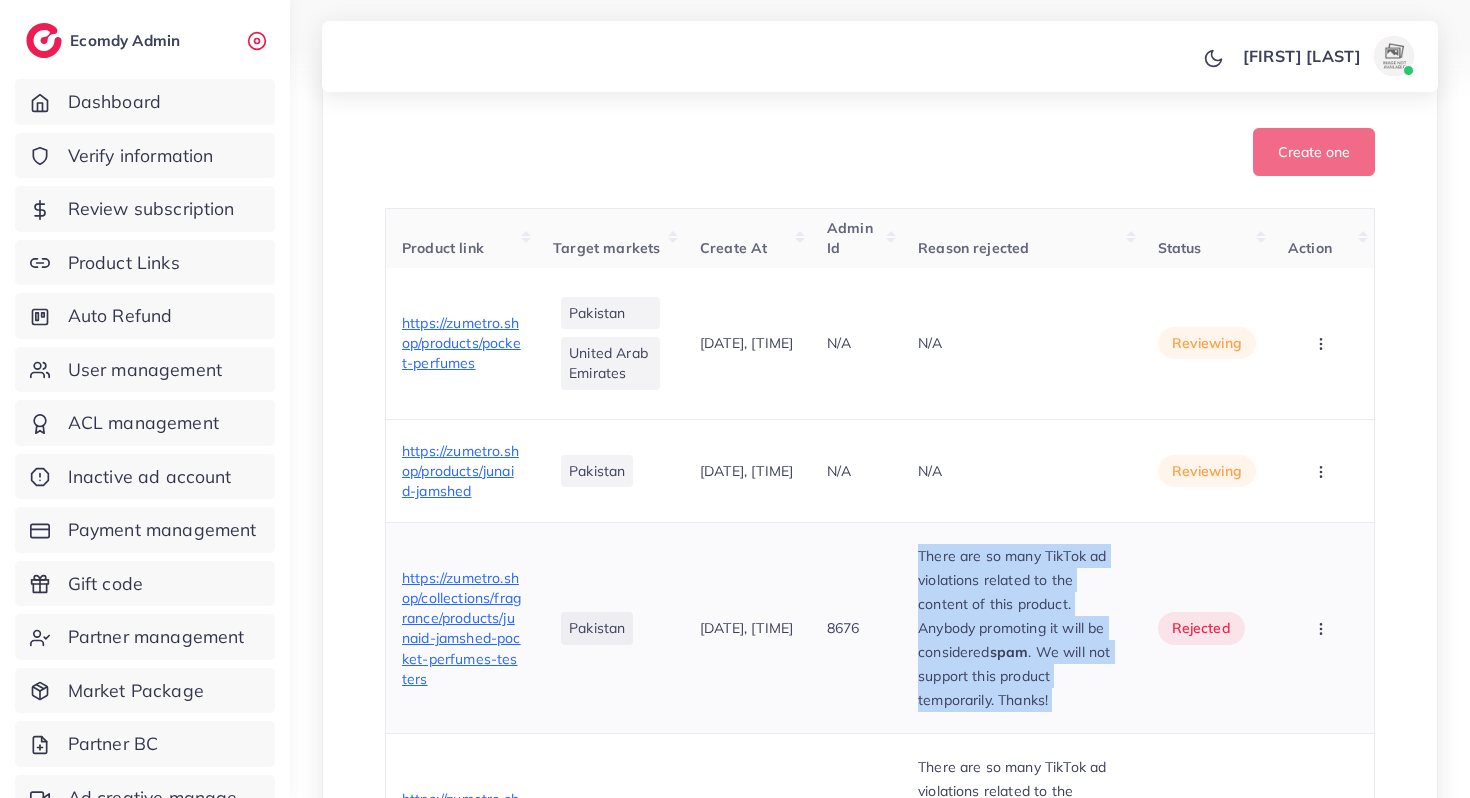 copy on "There are so many TikTok ad violations related to the content of this product. Anybody promoting it will be considered  spam . We will not support this product temporarily. Thanks!" 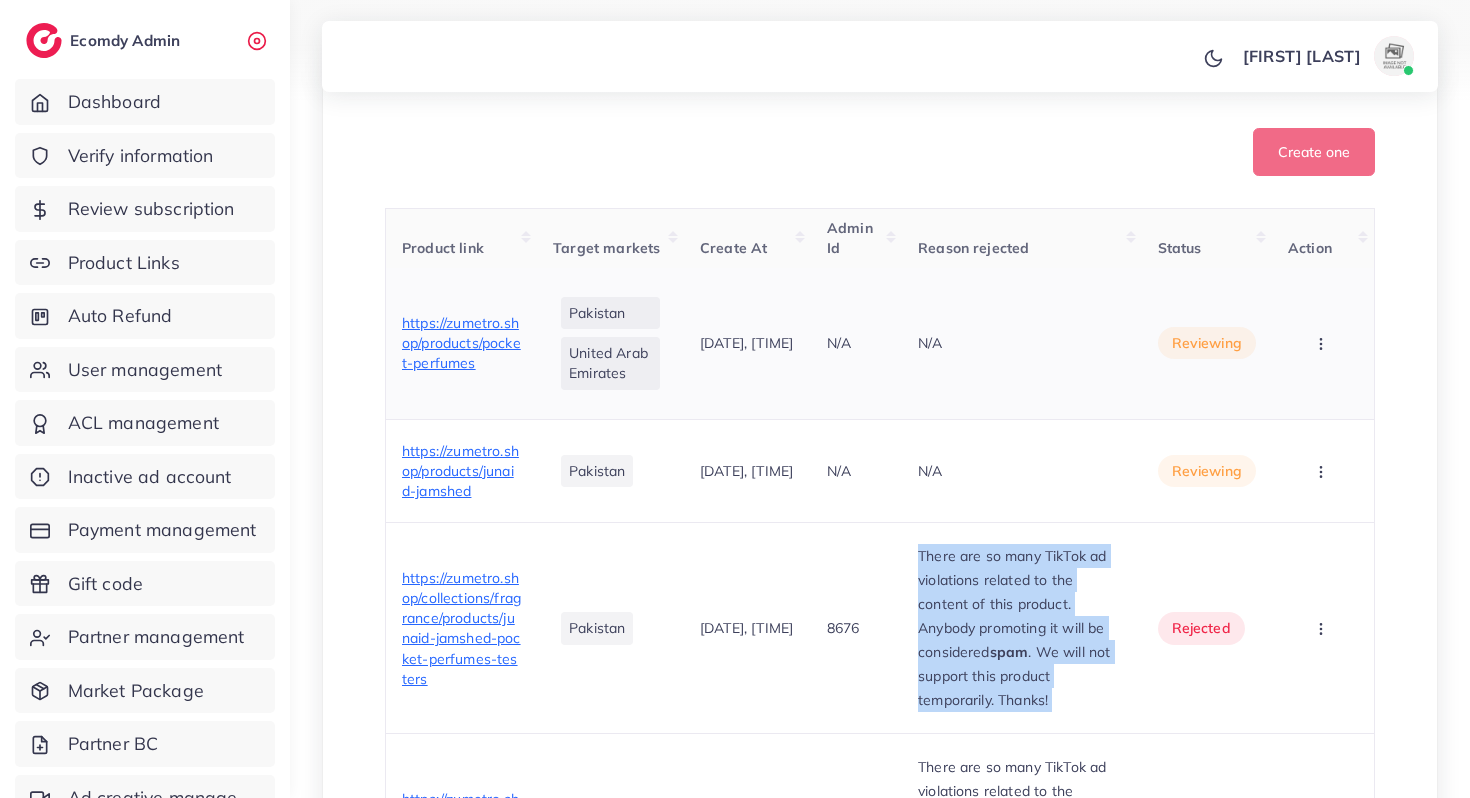 click at bounding box center [1323, 343] 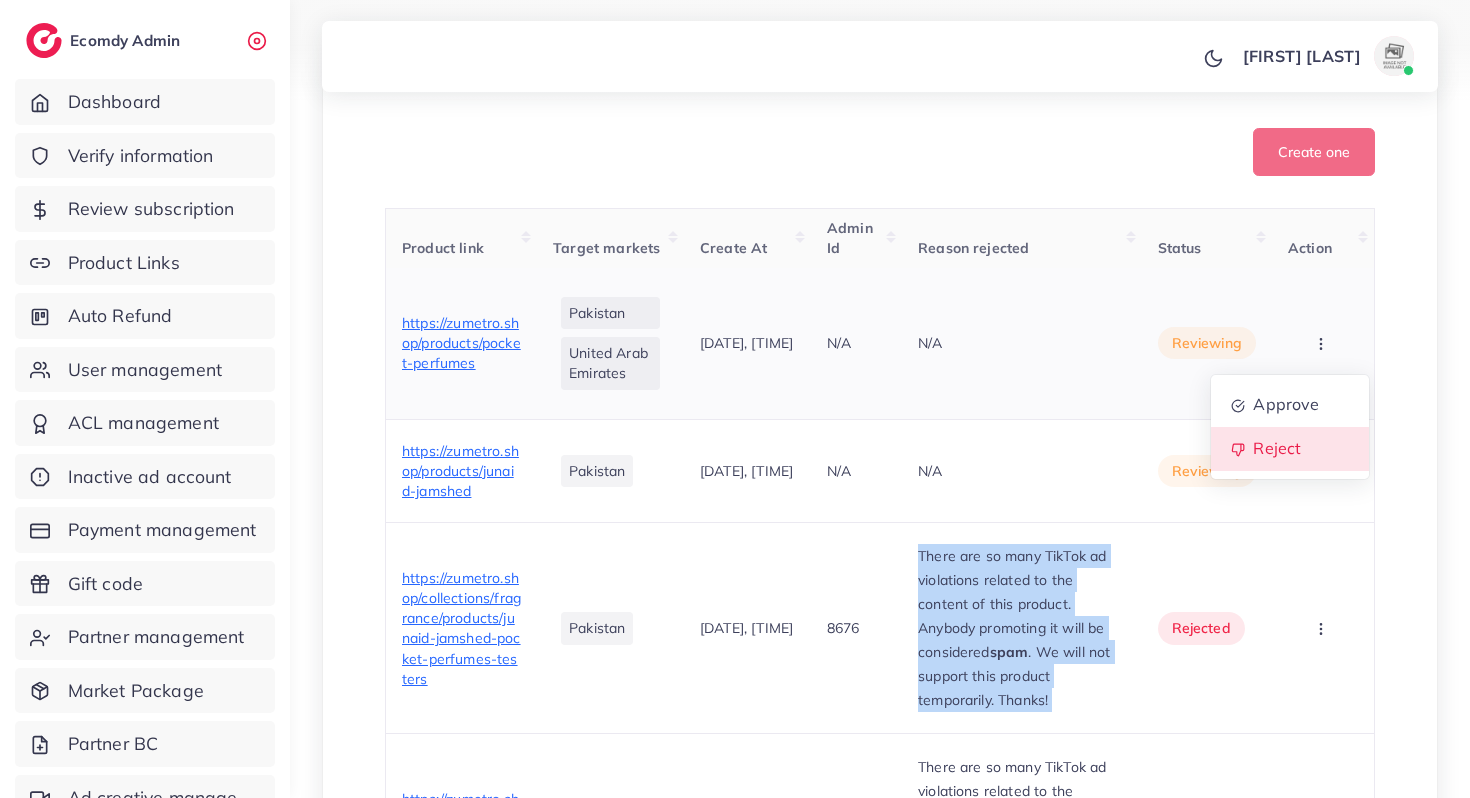 click on "Reject" at bounding box center [1277, 448] 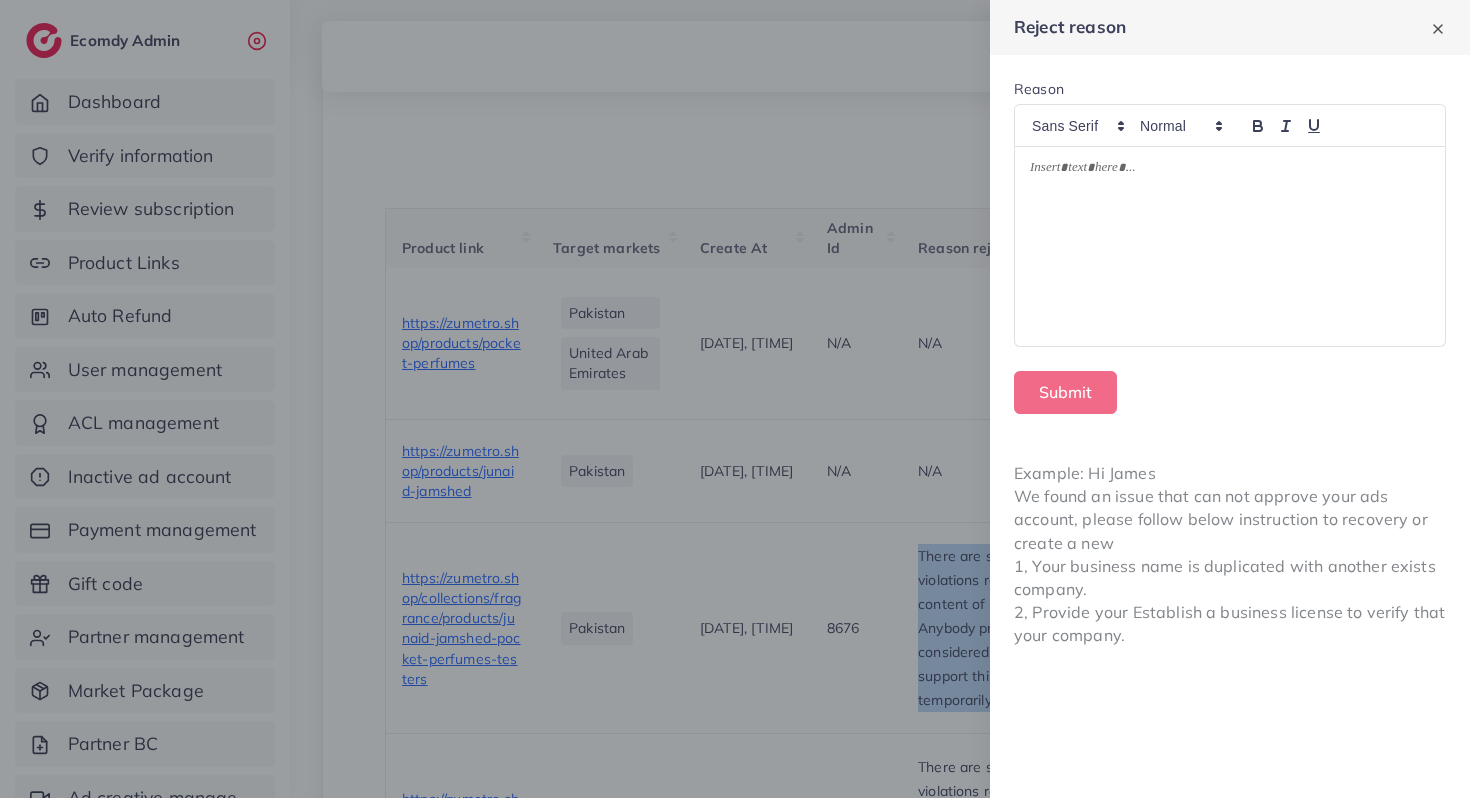 click at bounding box center [1230, 247] 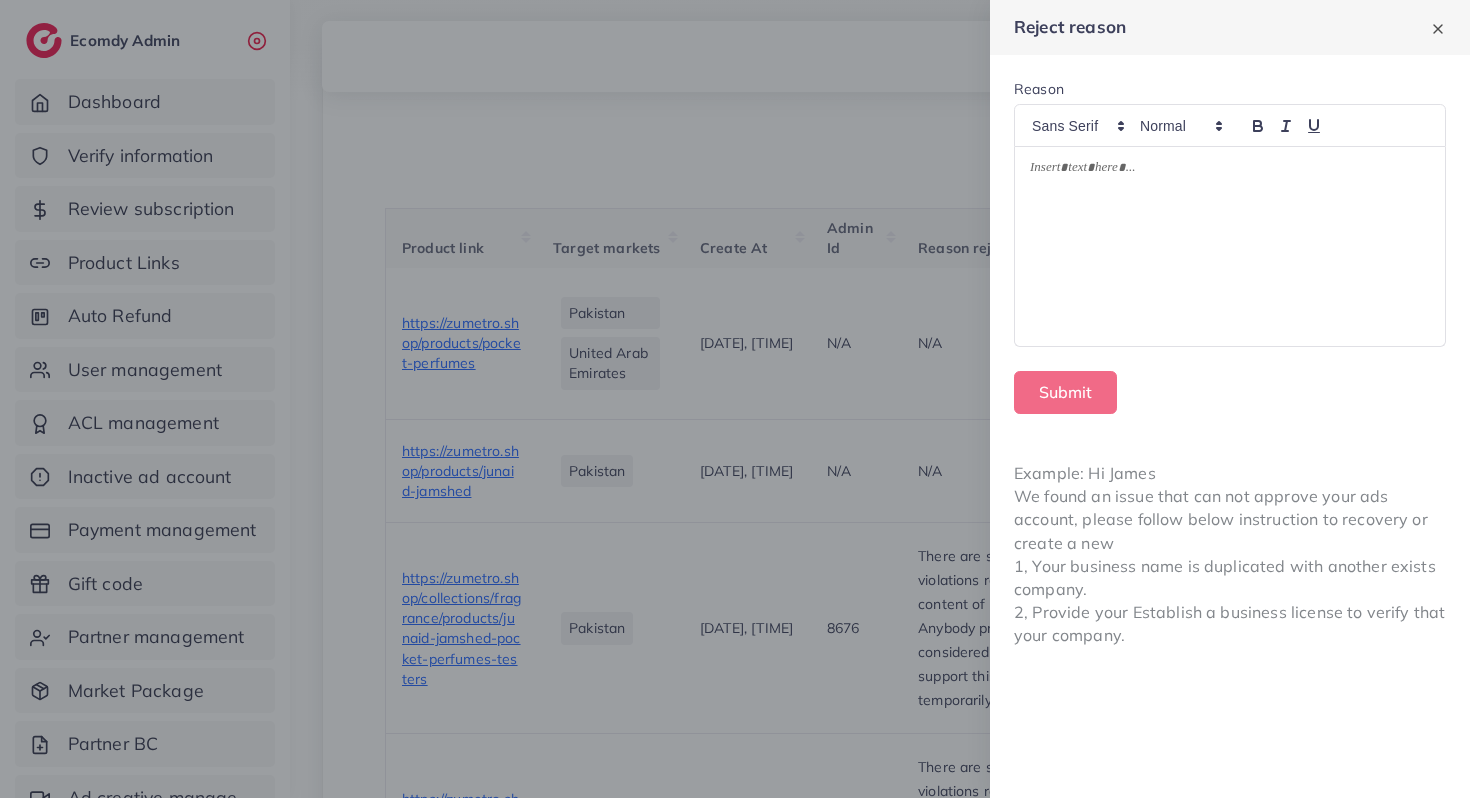 type 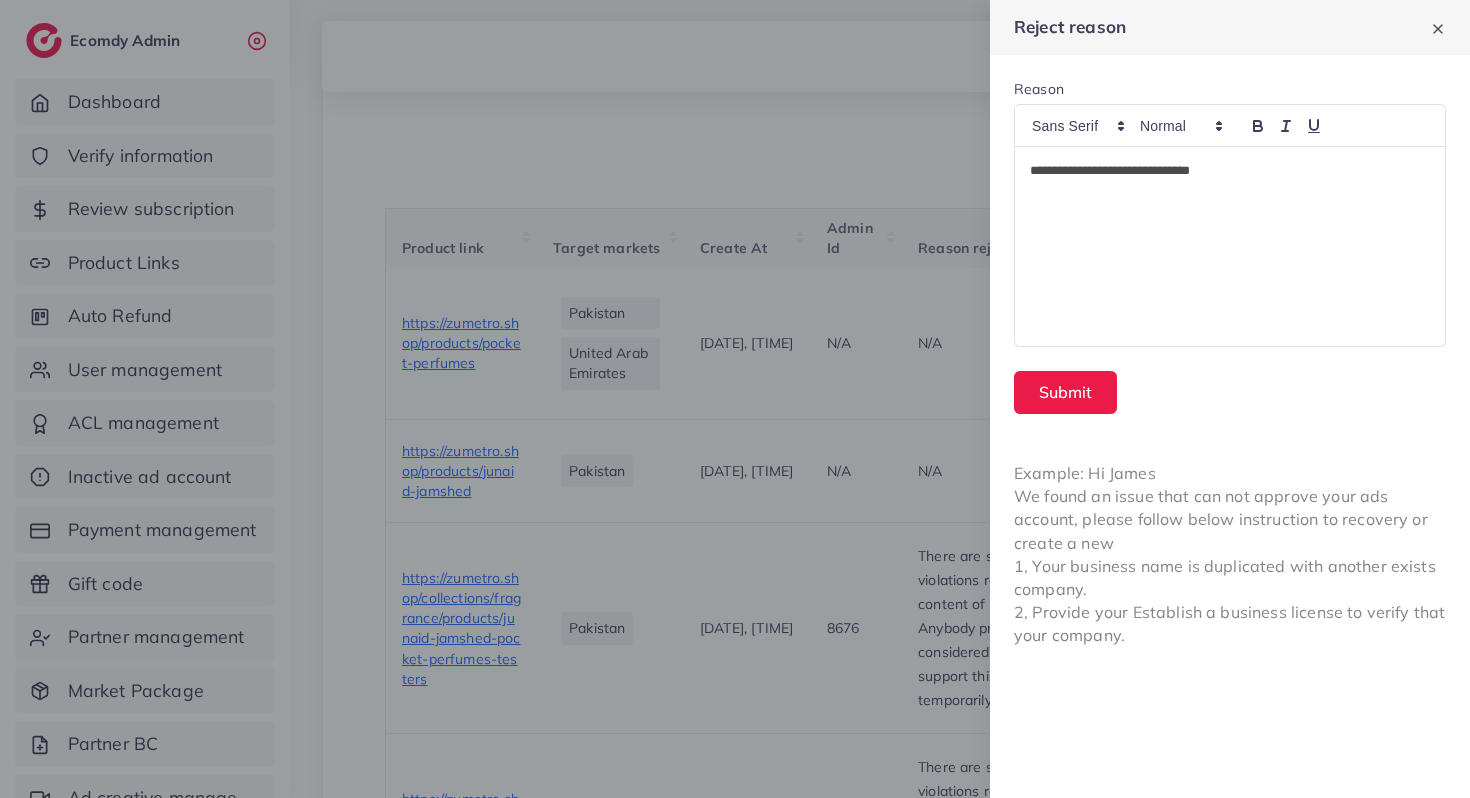 scroll, scrollTop: 0, scrollLeft: 0, axis: both 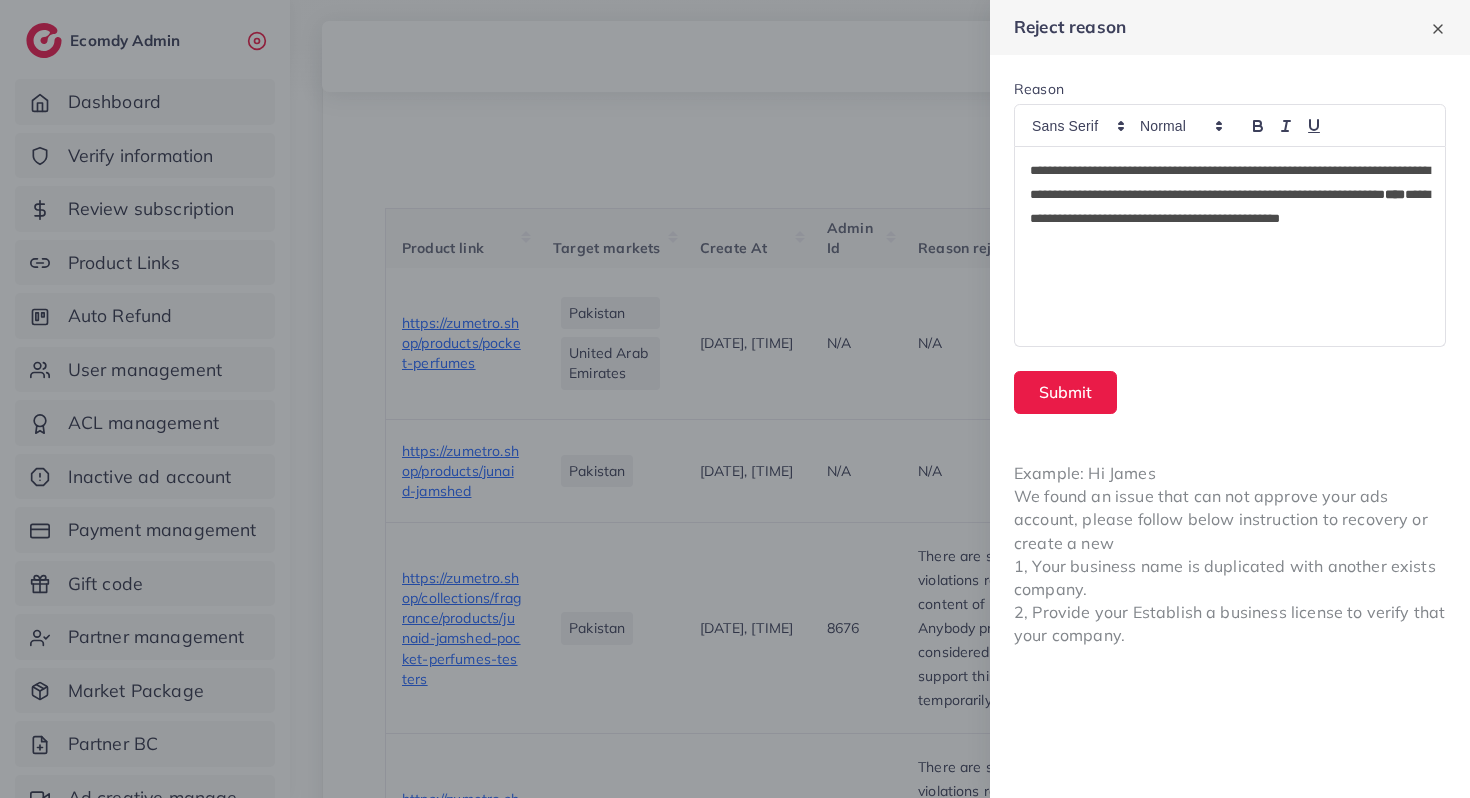 click on "**********" at bounding box center (1230, 207) 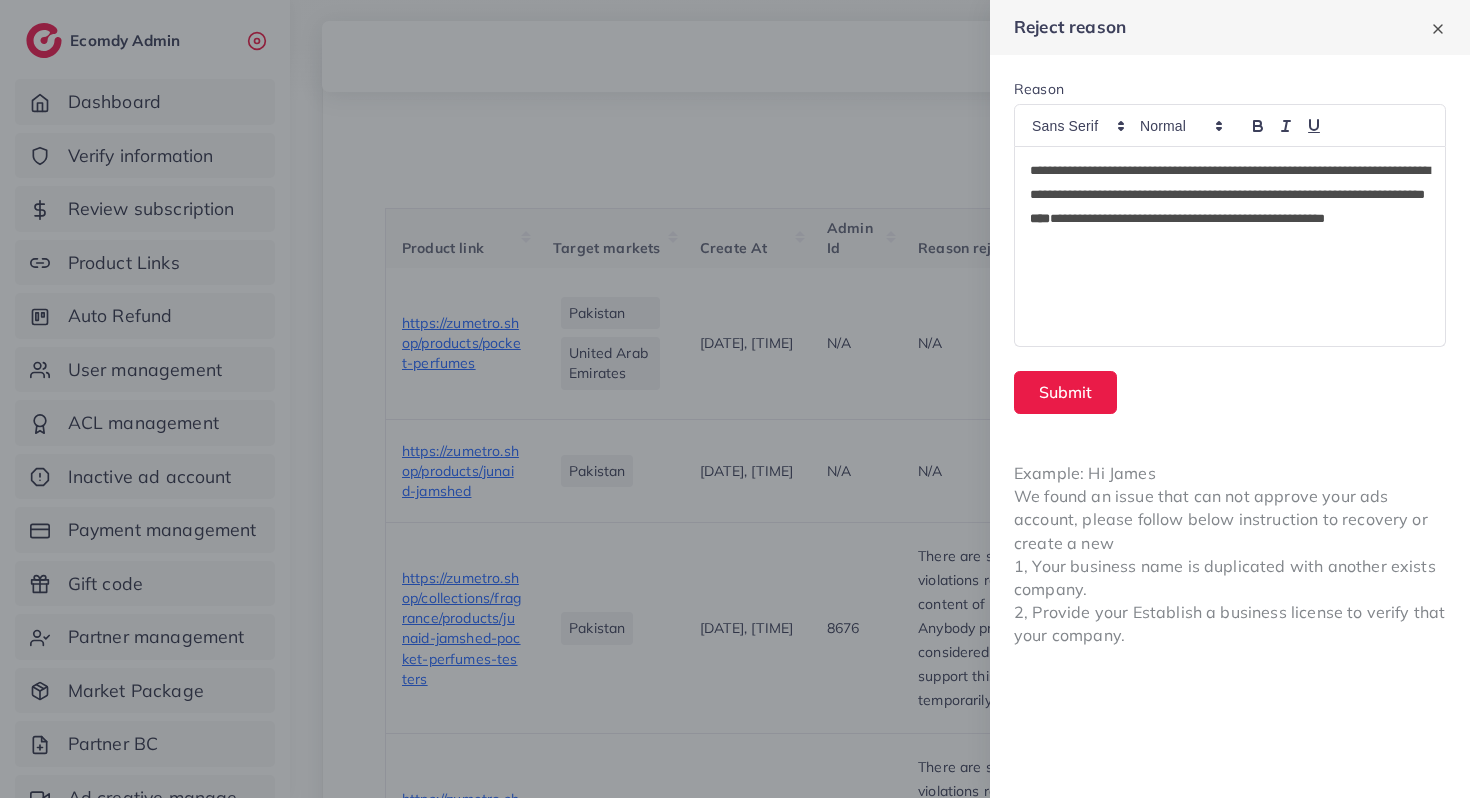 click on "**********" at bounding box center [1230, 207] 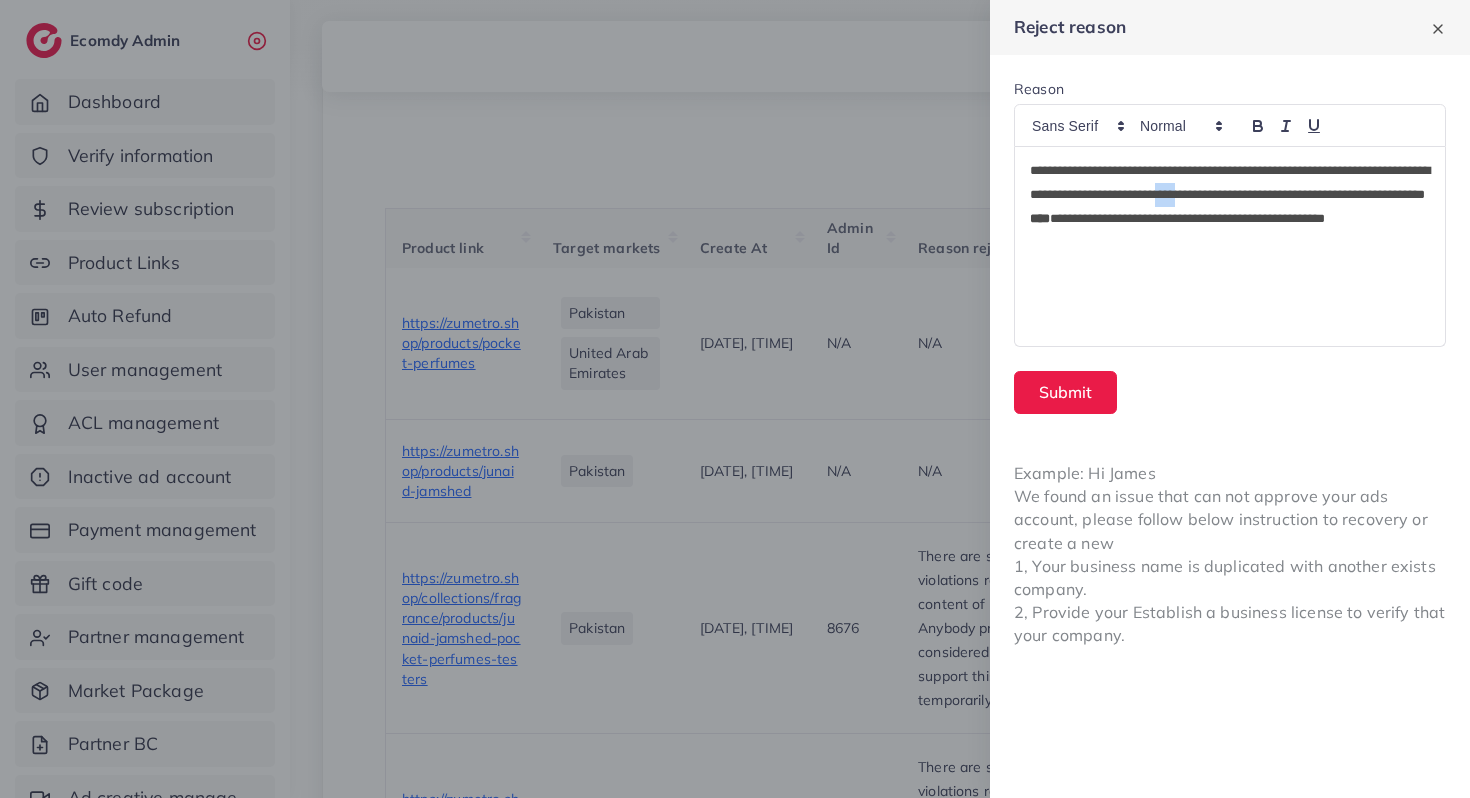 click on "**********" at bounding box center (1230, 207) 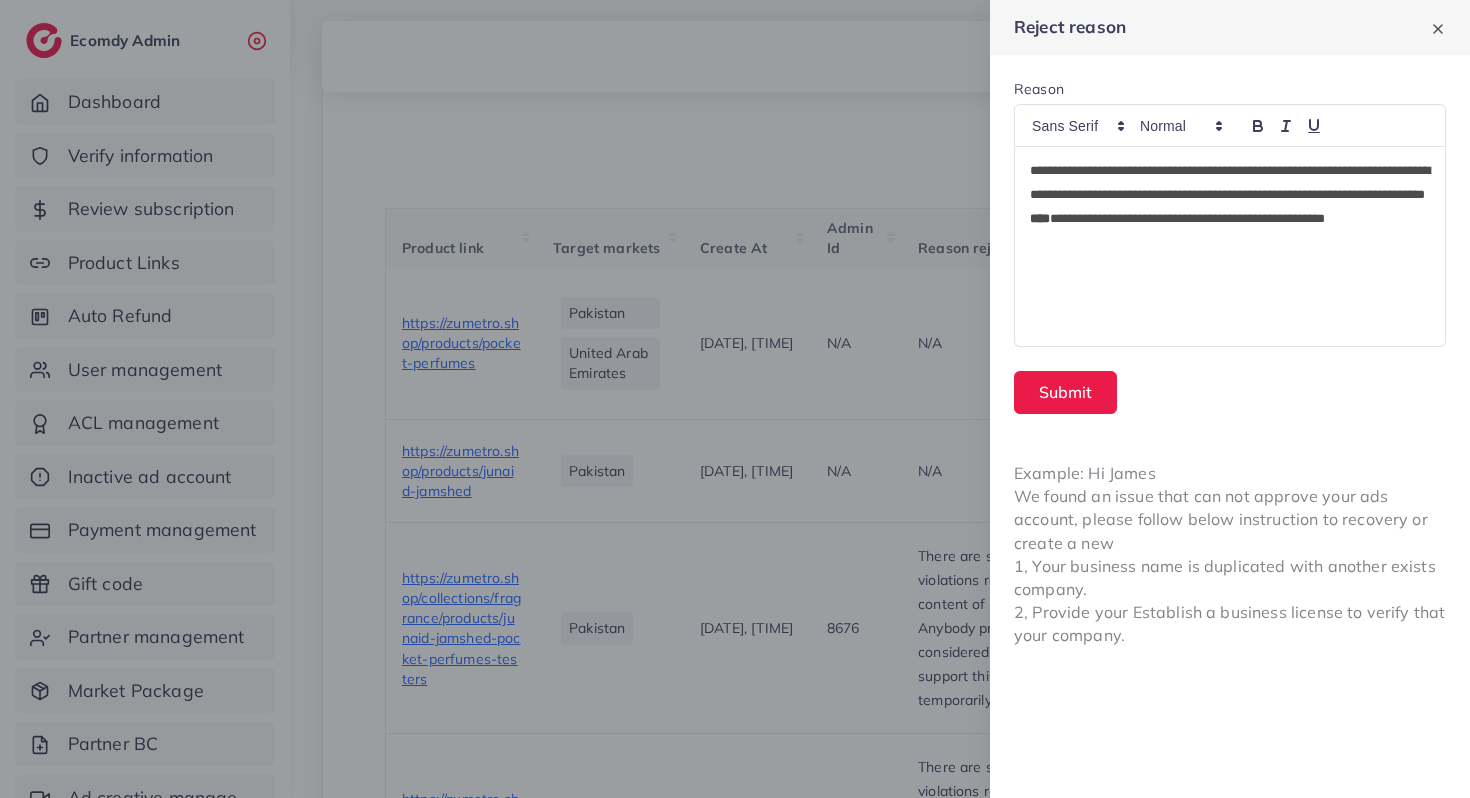click on "**********" at bounding box center [1230, 207] 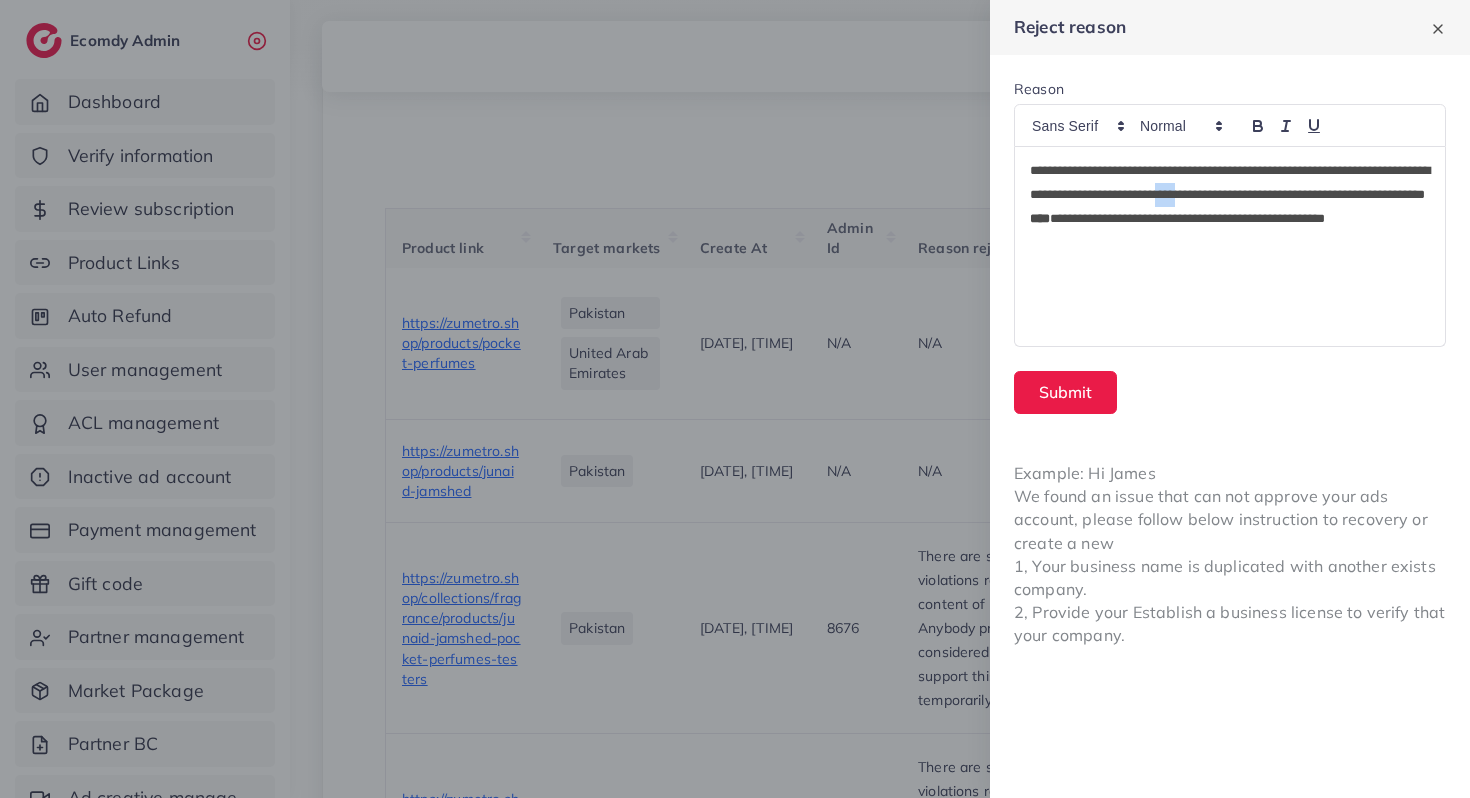 click on "**********" at bounding box center (1230, 207) 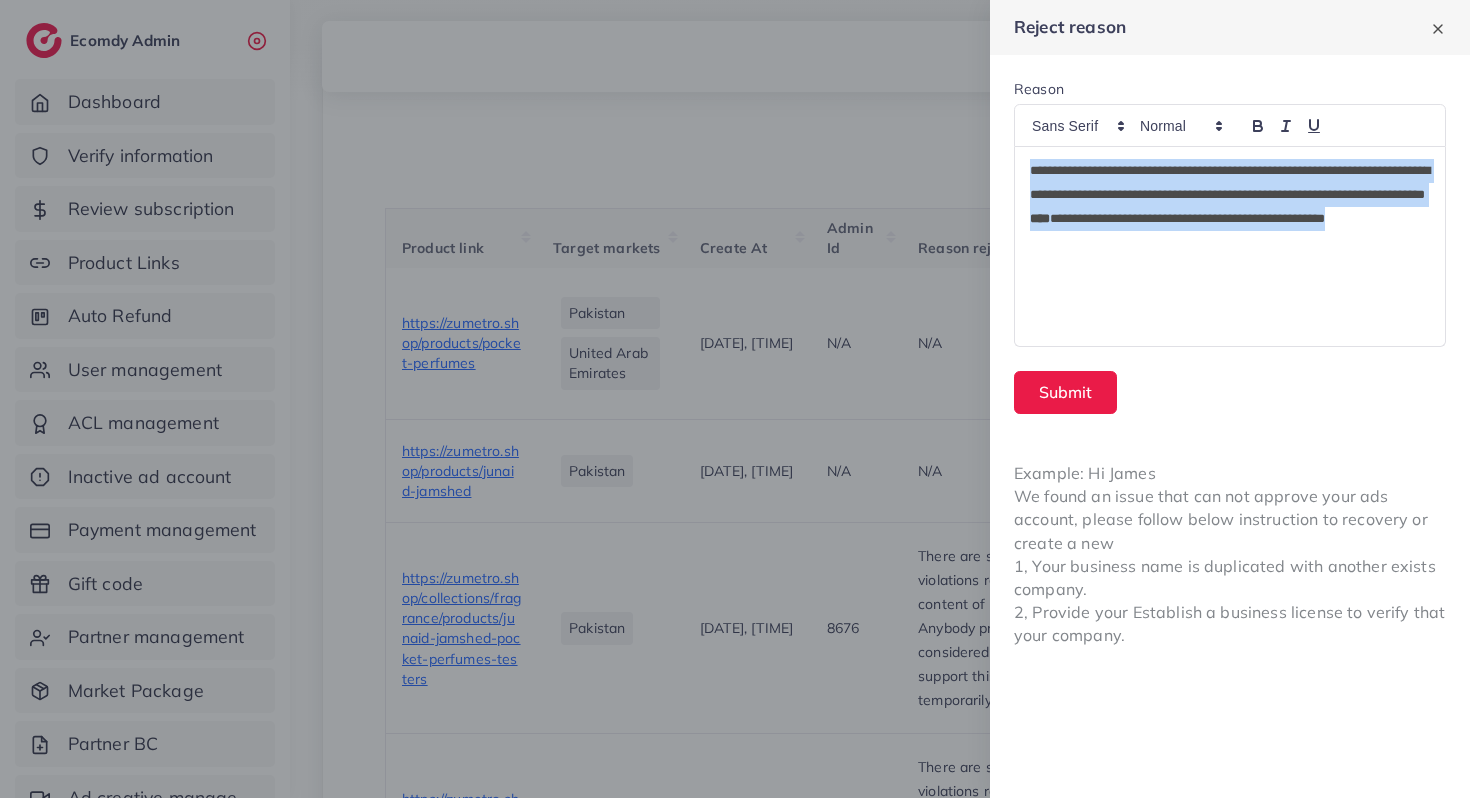 click on "**********" at bounding box center [1230, 207] 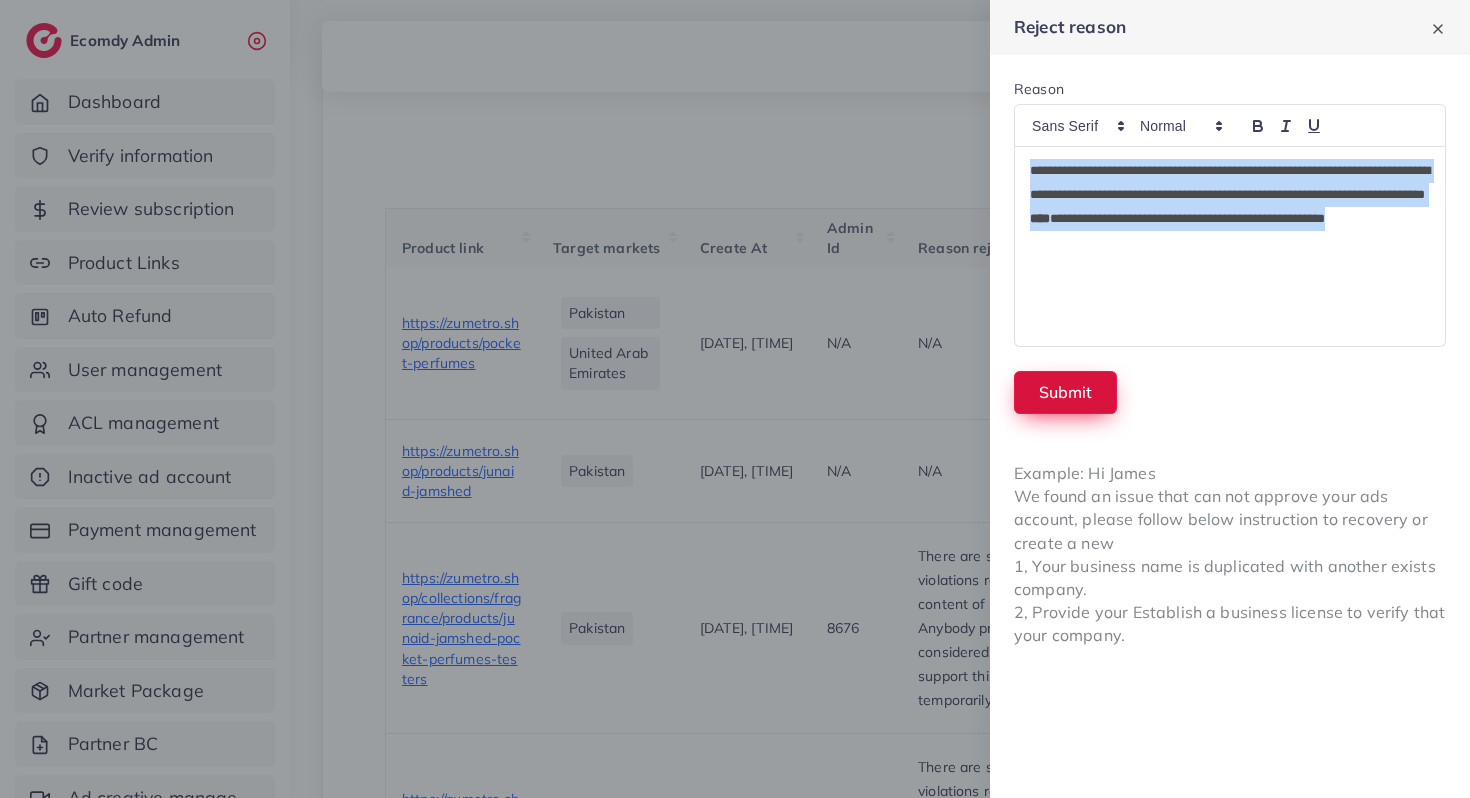 click on "Submit" at bounding box center [1065, 392] 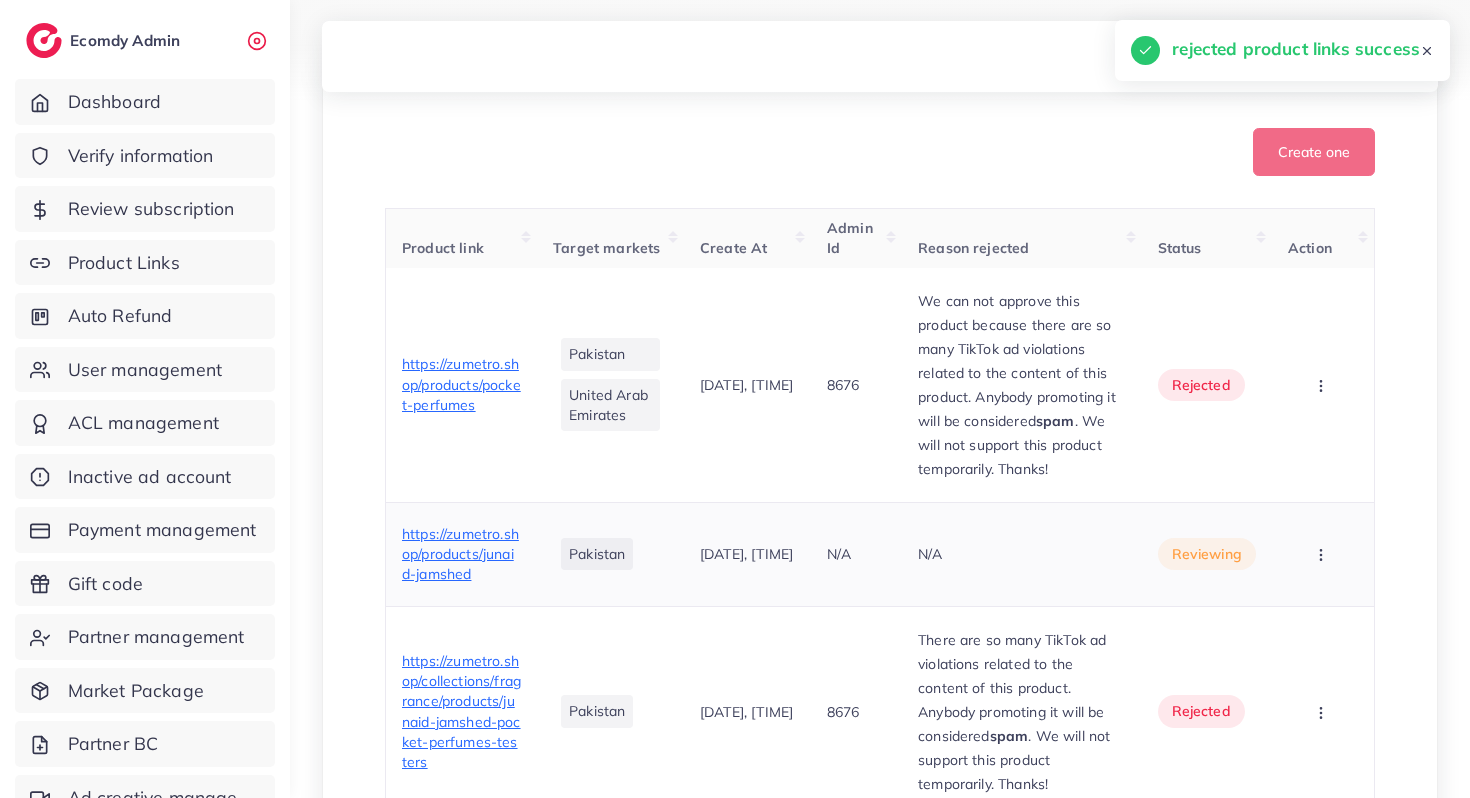 click 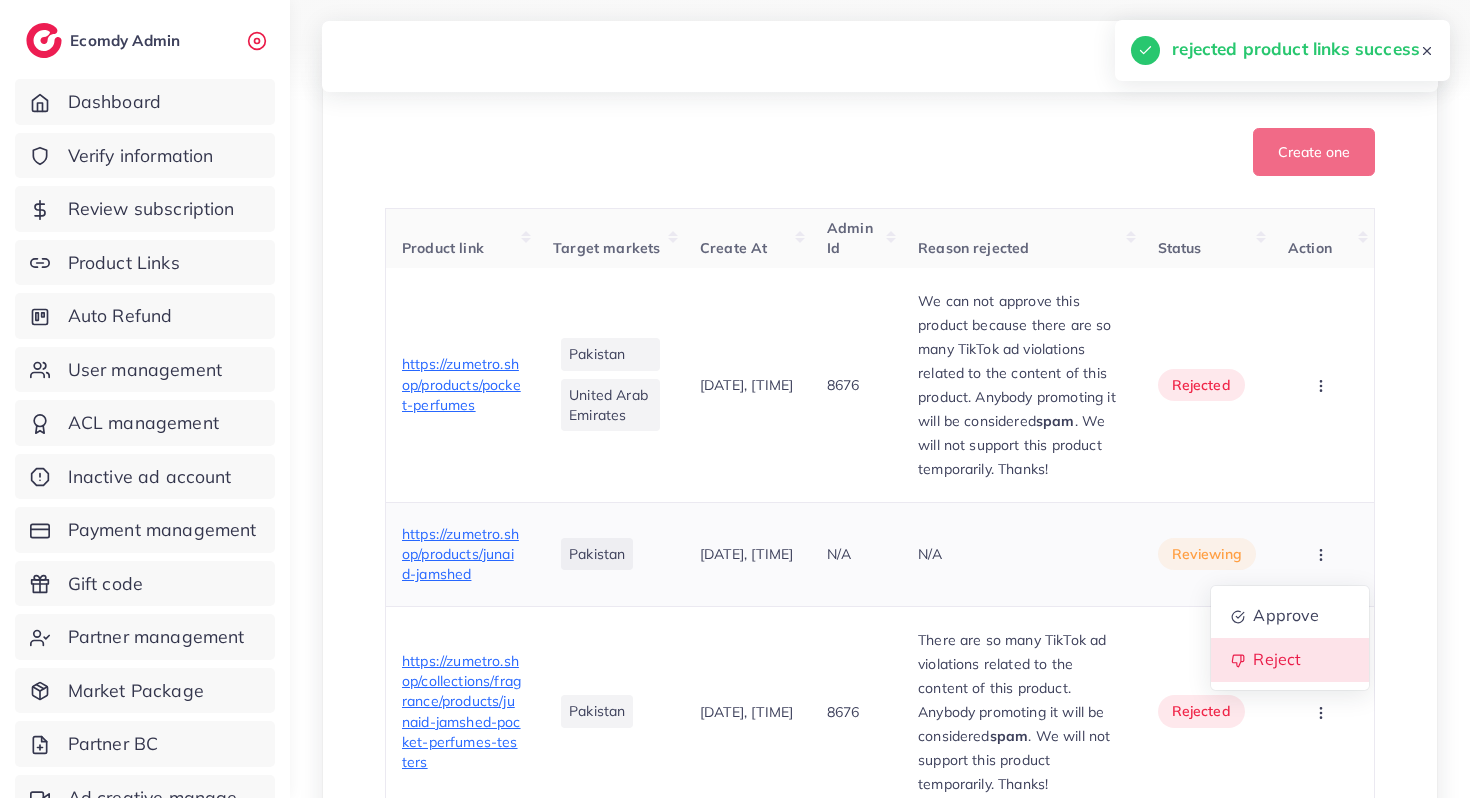 click on "Reject" at bounding box center (1290, 660) 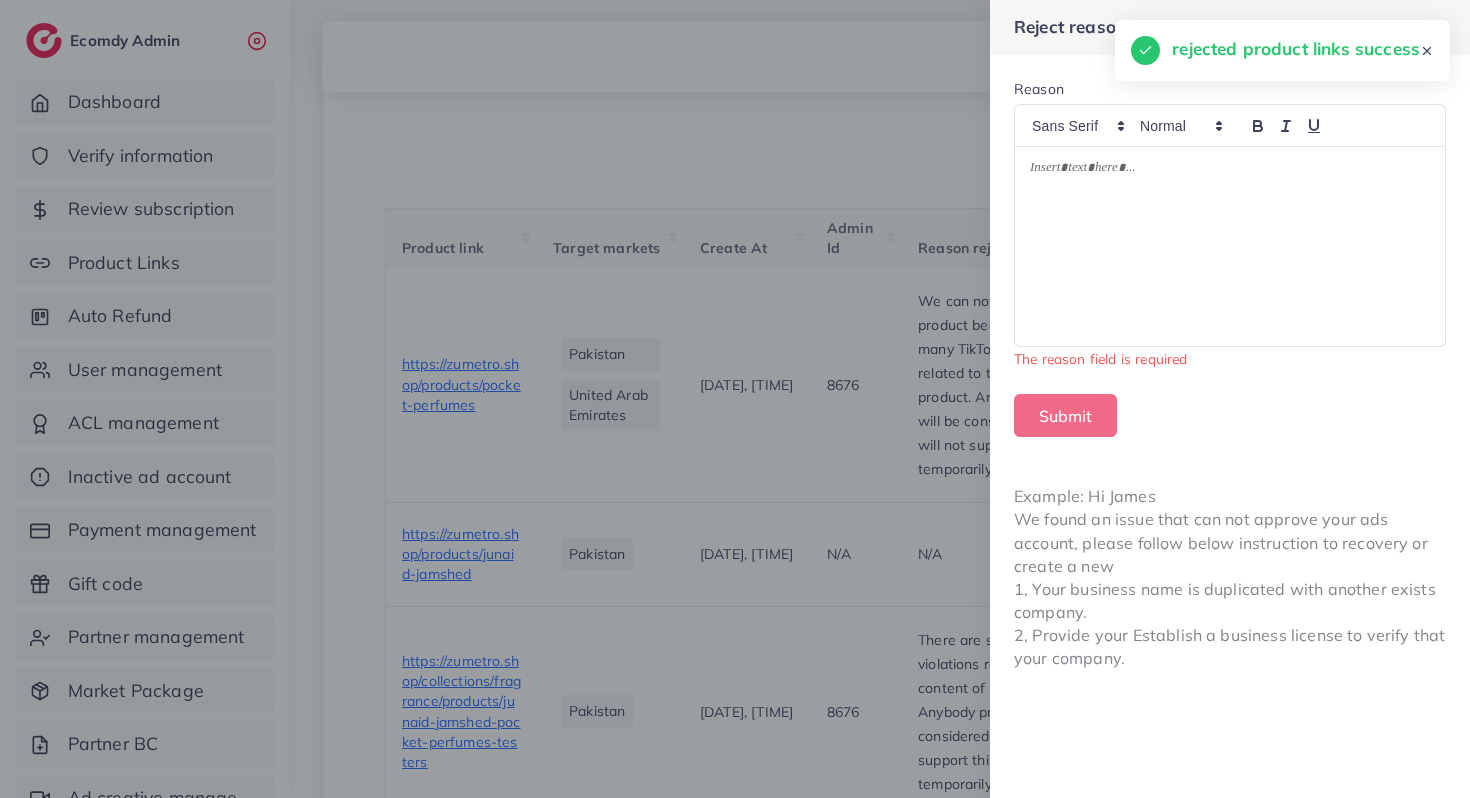 click on "Reason                                    The reason field is required" at bounding box center [1230, 224] 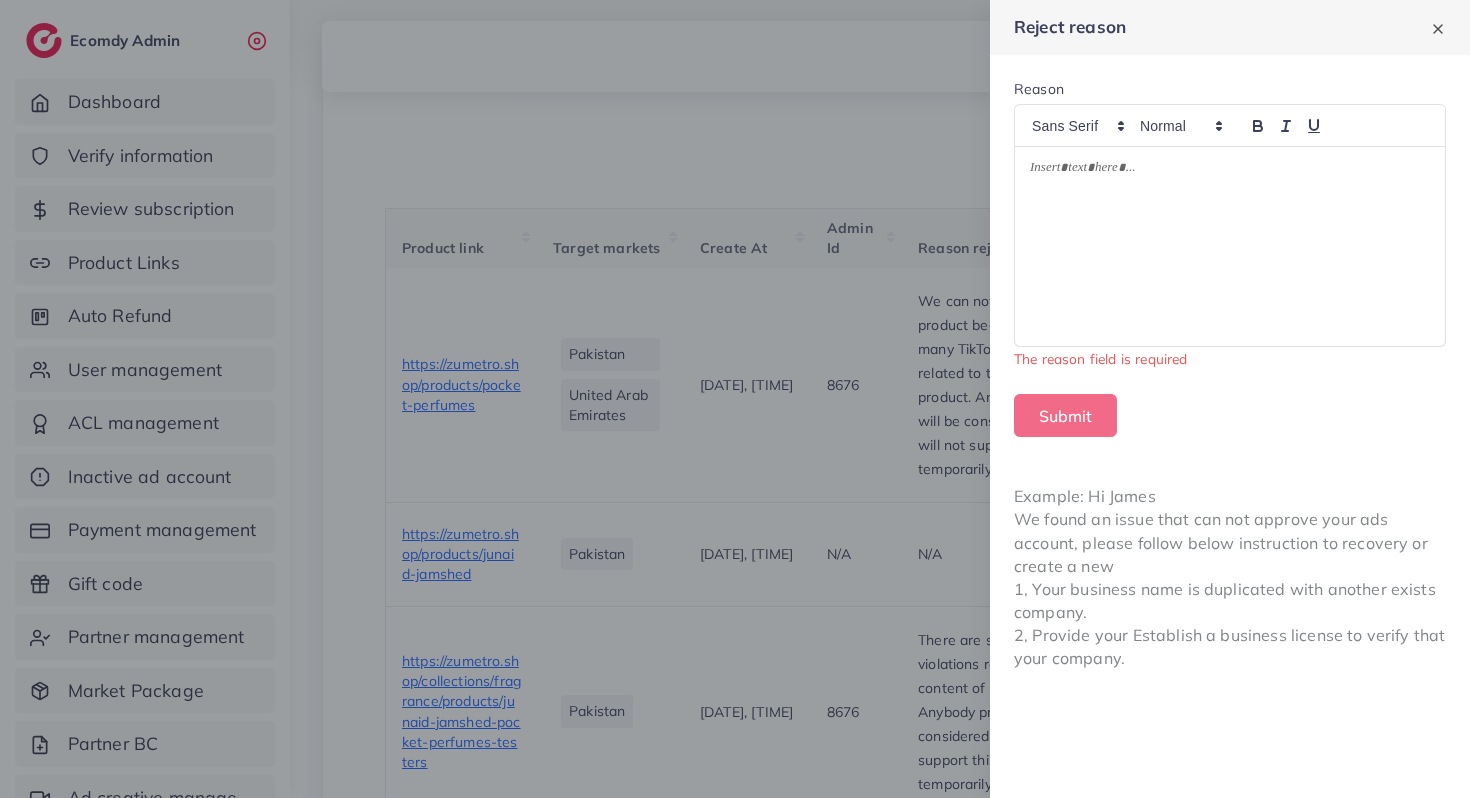 click at bounding box center [1230, 247] 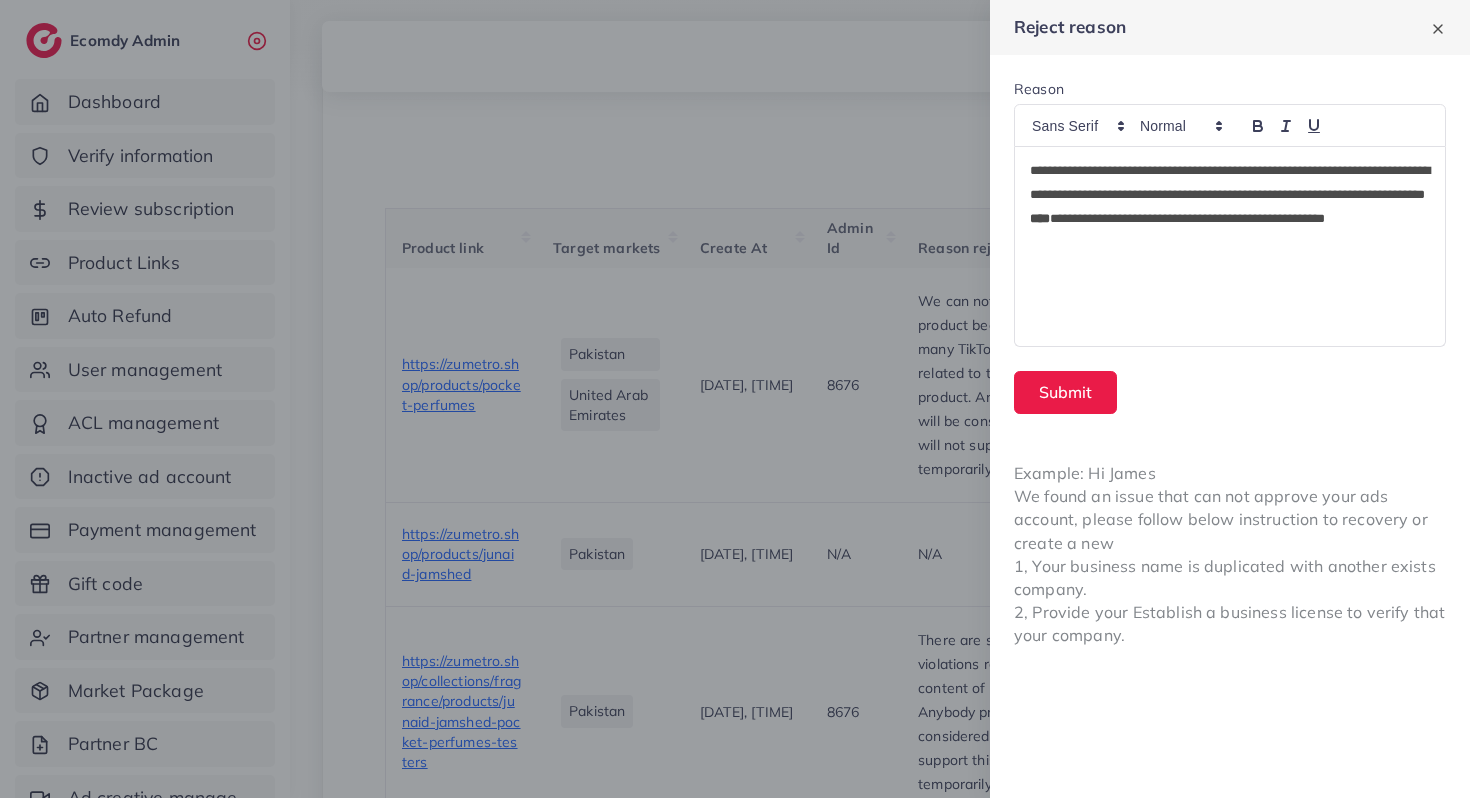 scroll, scrollTop: 0, scrollLeft: 0, axis: both 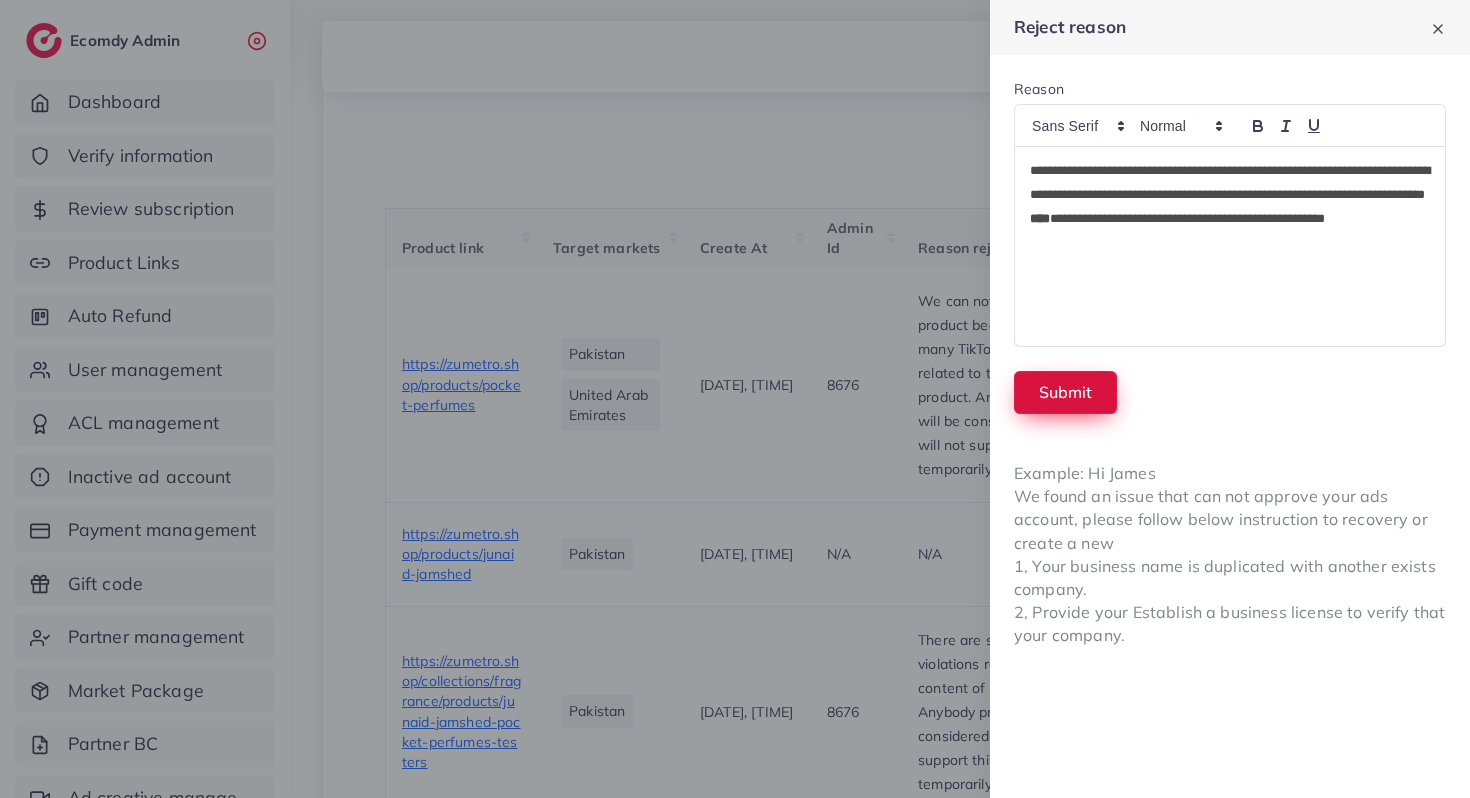 click on "Submit" at bounding box center (1065, 392) 